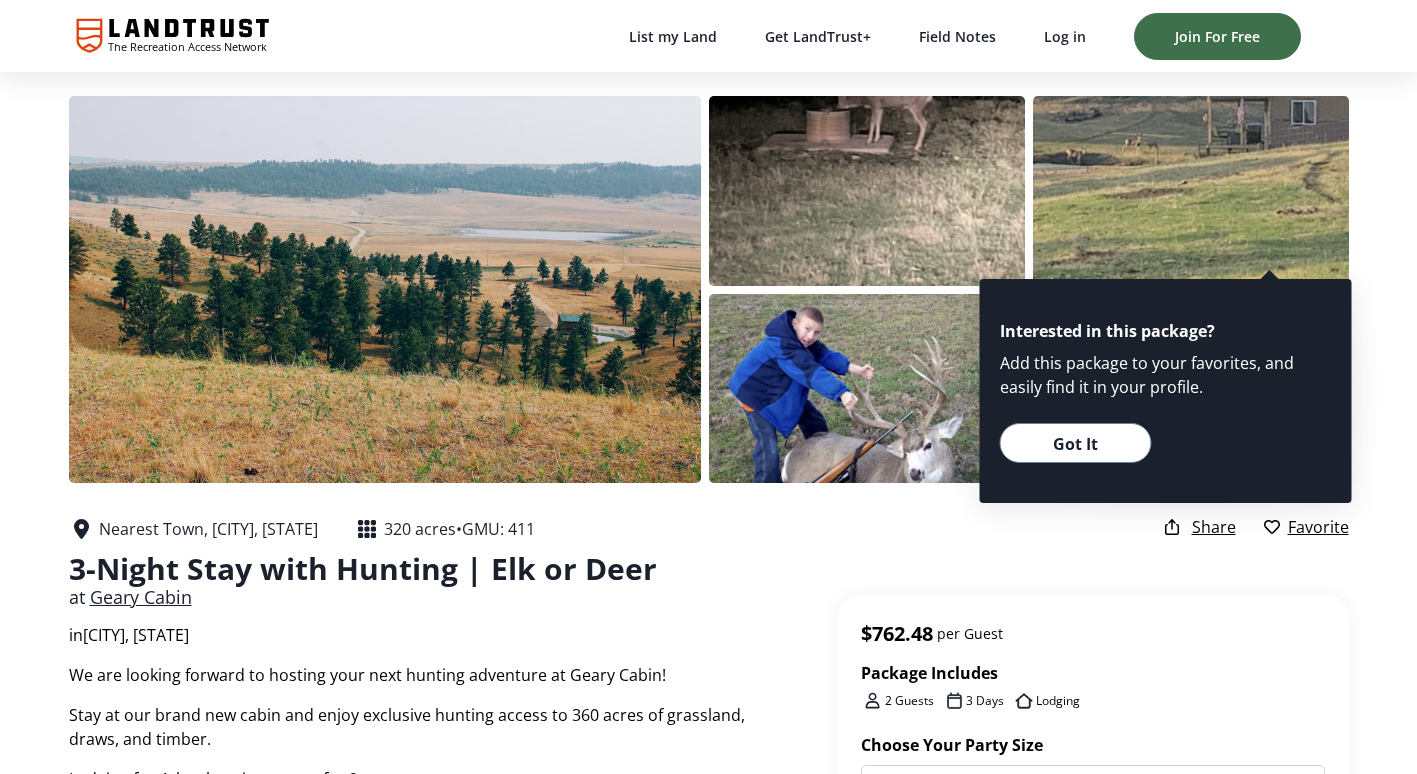 scroll, scrollTop: 0, scrollLeft: 0, axis: both 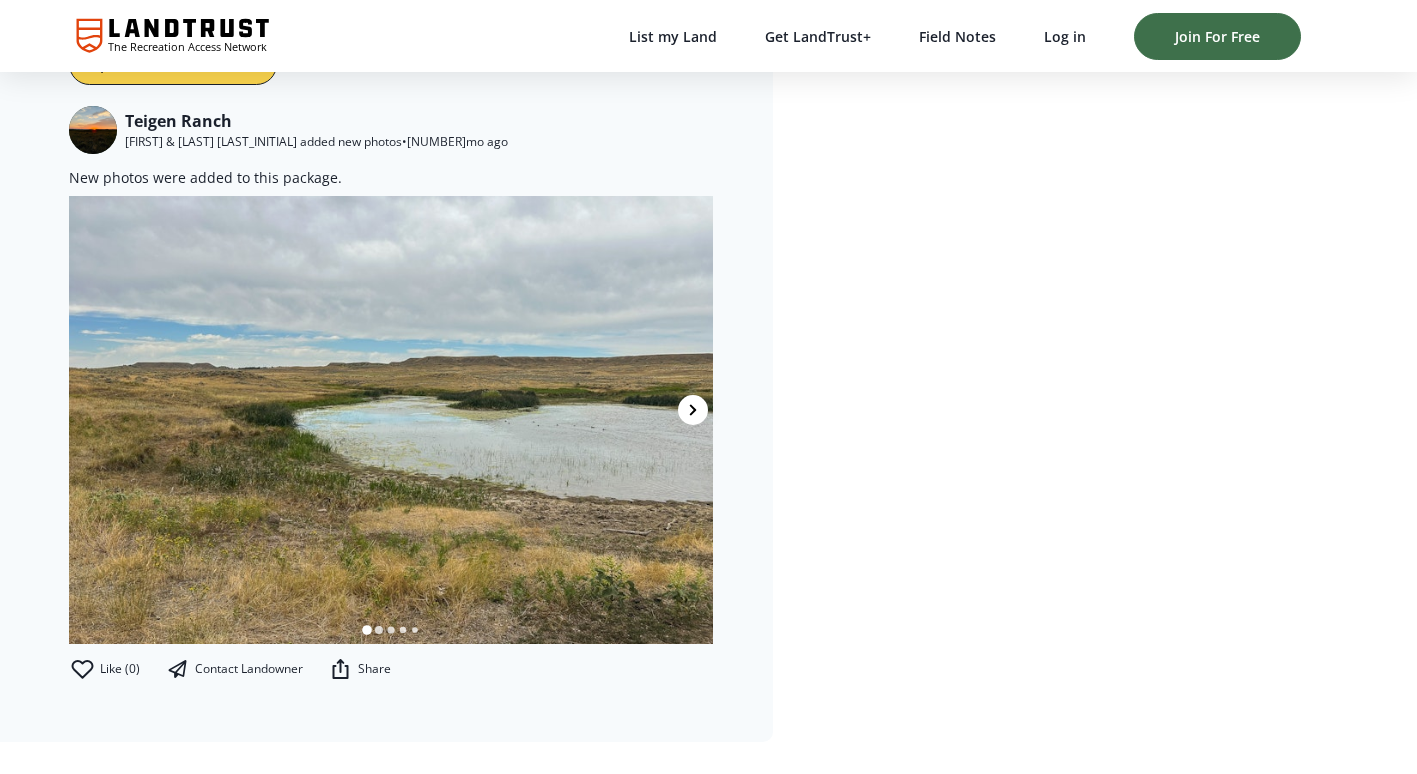 click at bounding box center [693, 410] 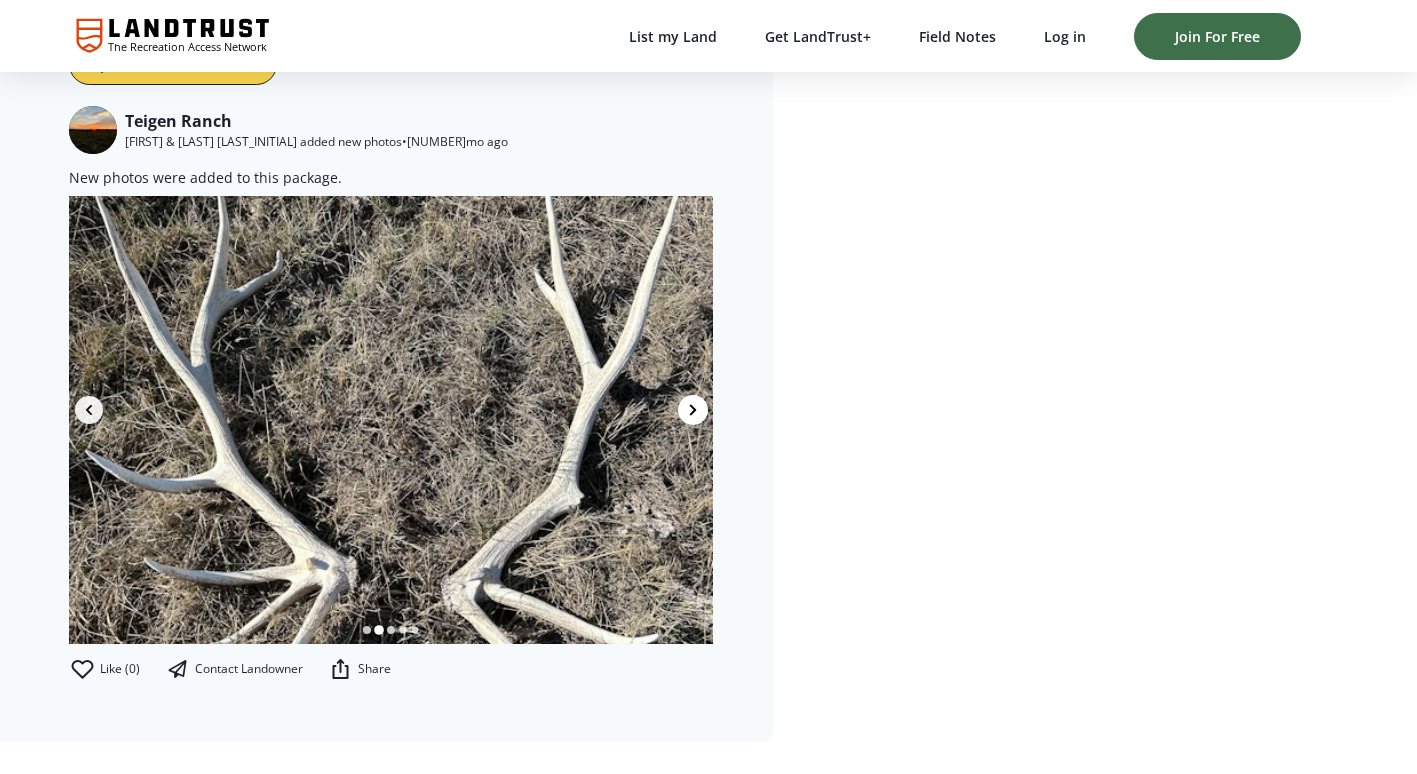 click at bounding box center (693, 410) 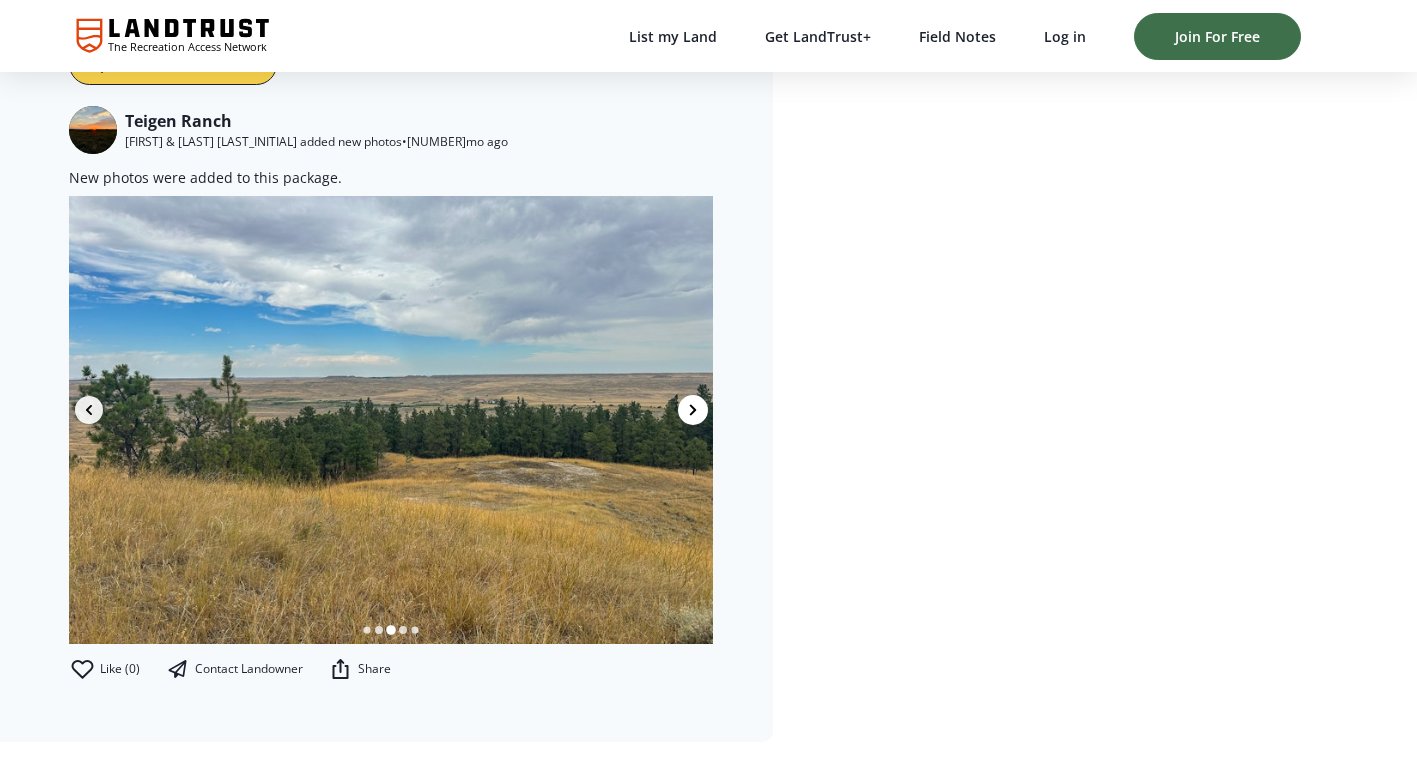 click at bounding box center [693, 410] 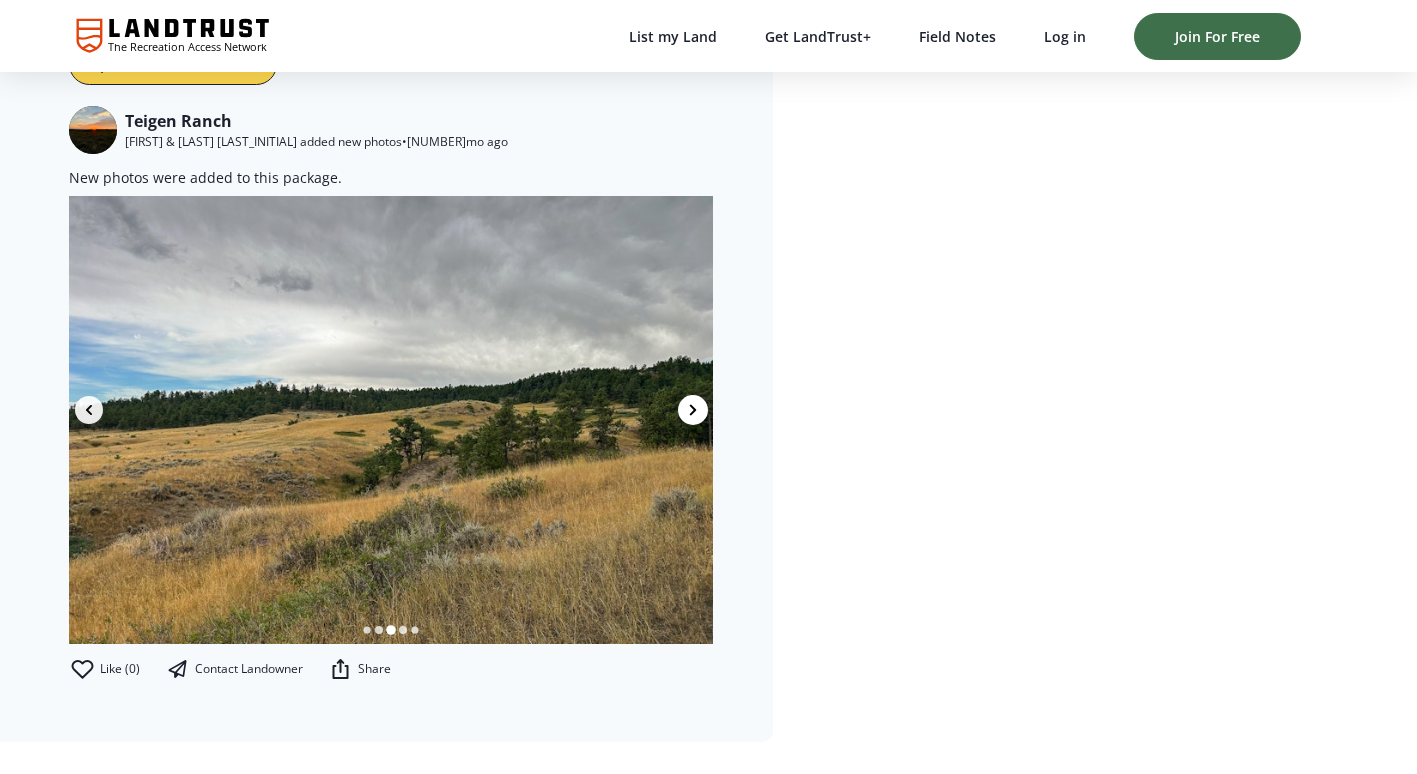 click at bounding box center [693, 410] 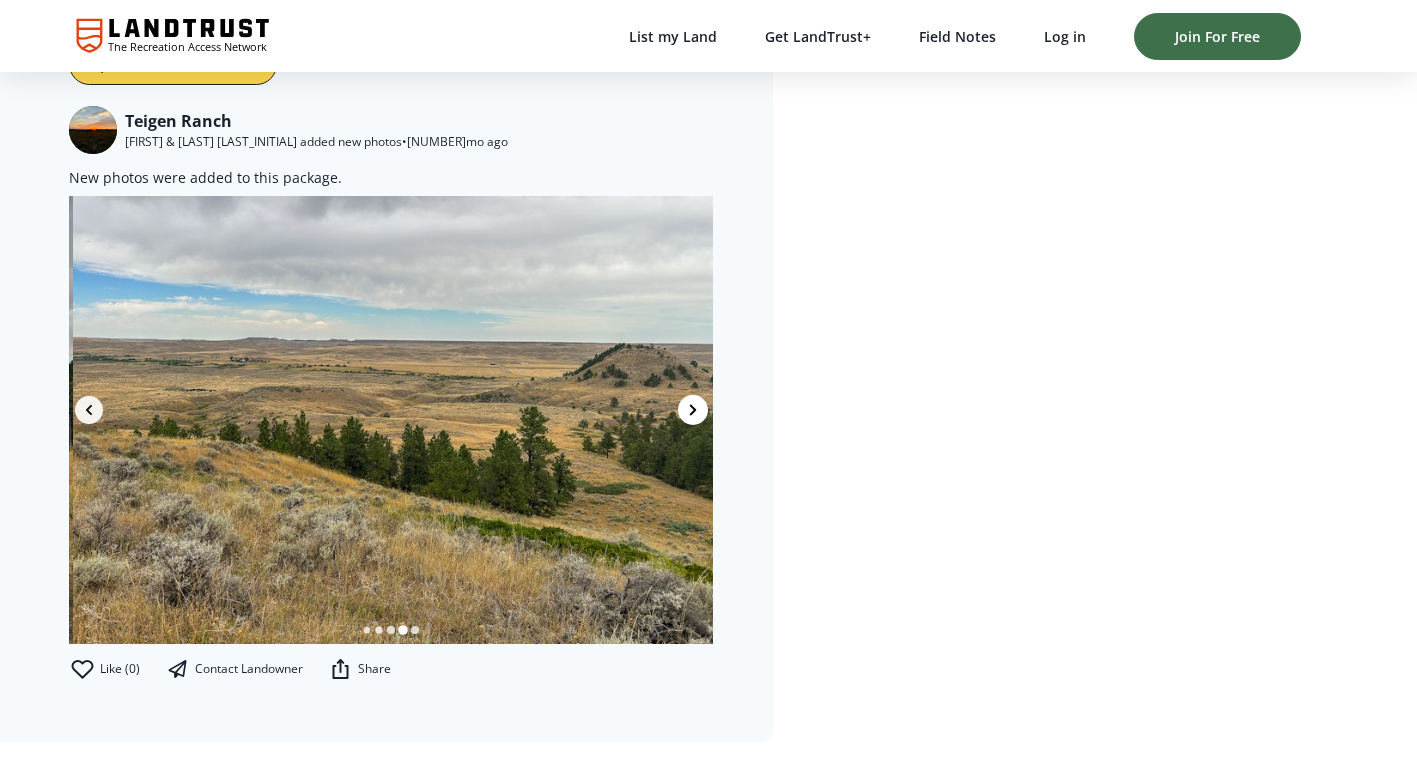 scroll, scrollTop: 0, scrollLeft: 2576, axis: horizontal 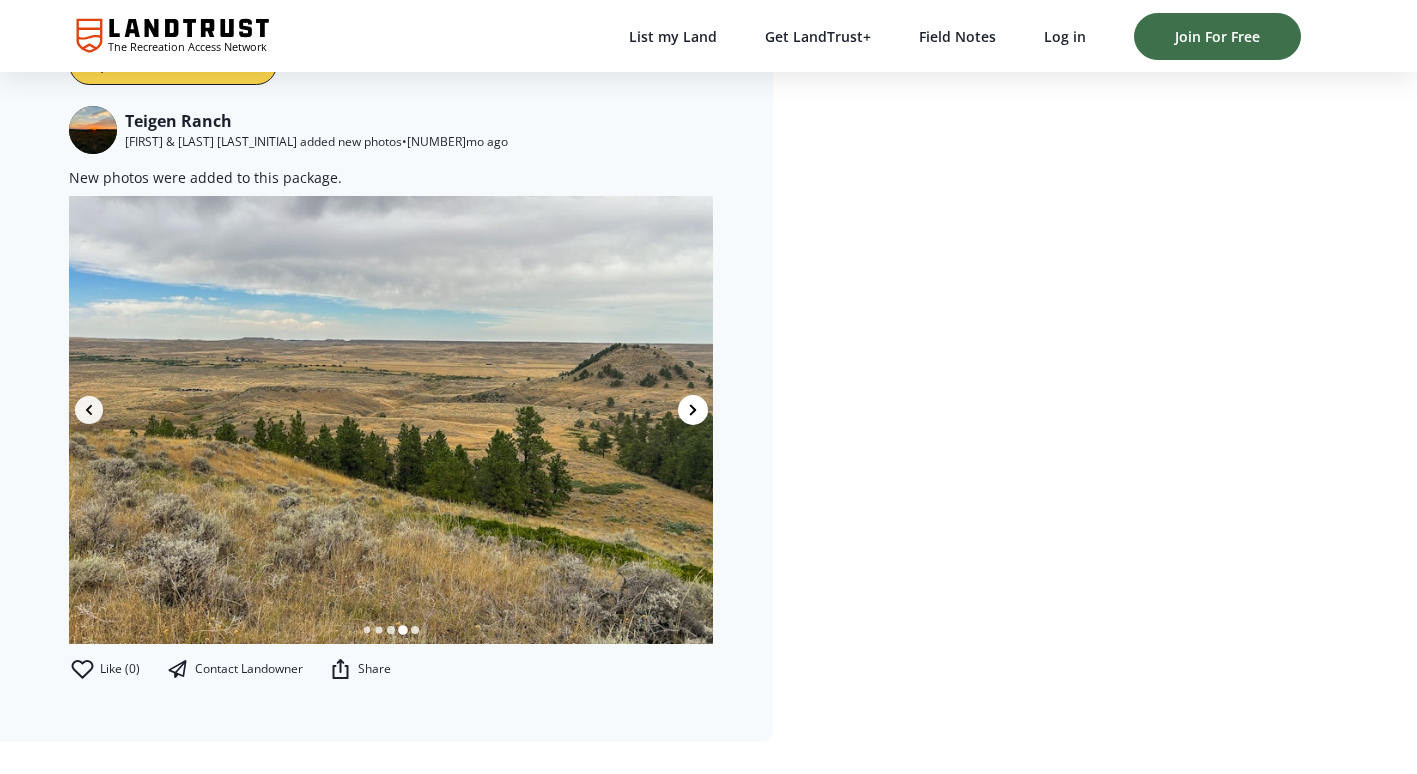 click at bounding box center (693, 410) 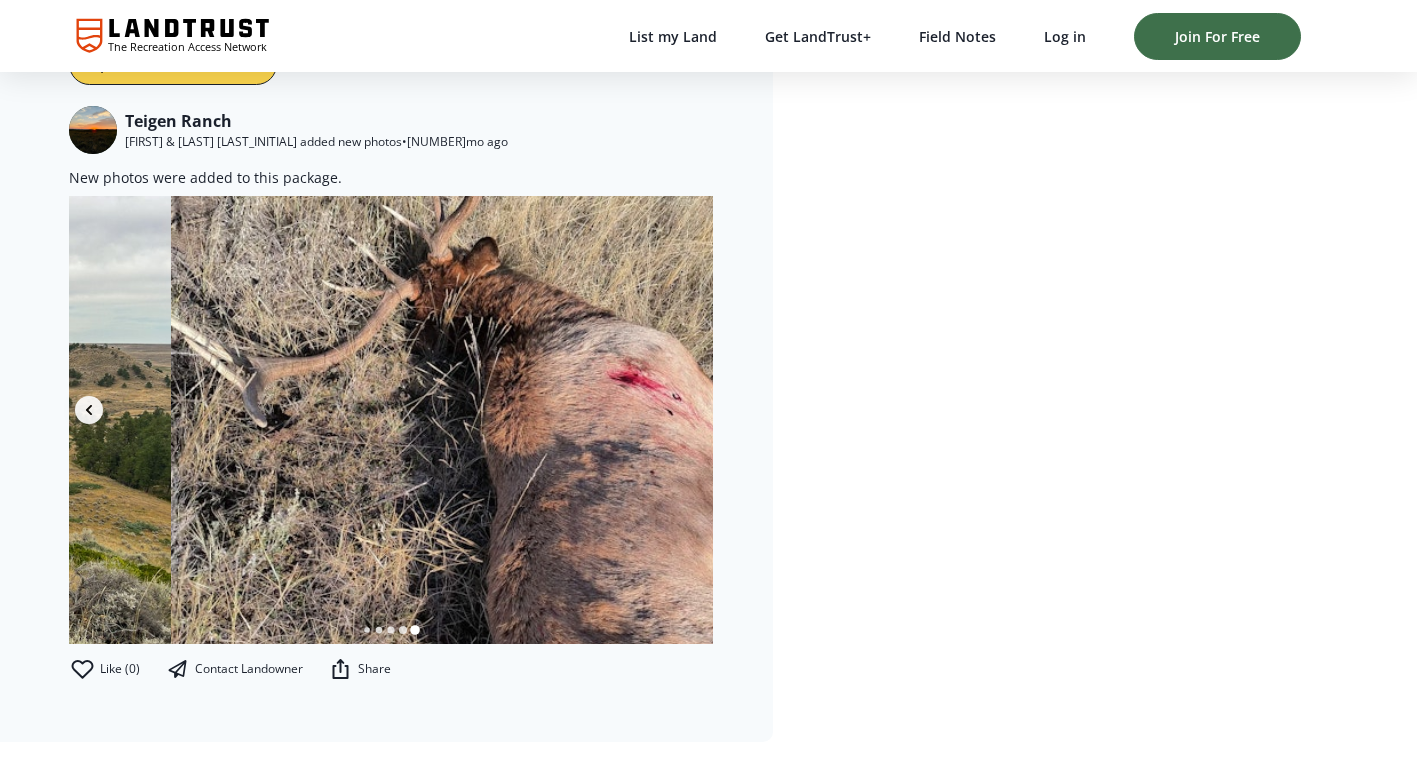 scroll, scrollTop: 0, scrollLeft: 3220, axis: horizontal 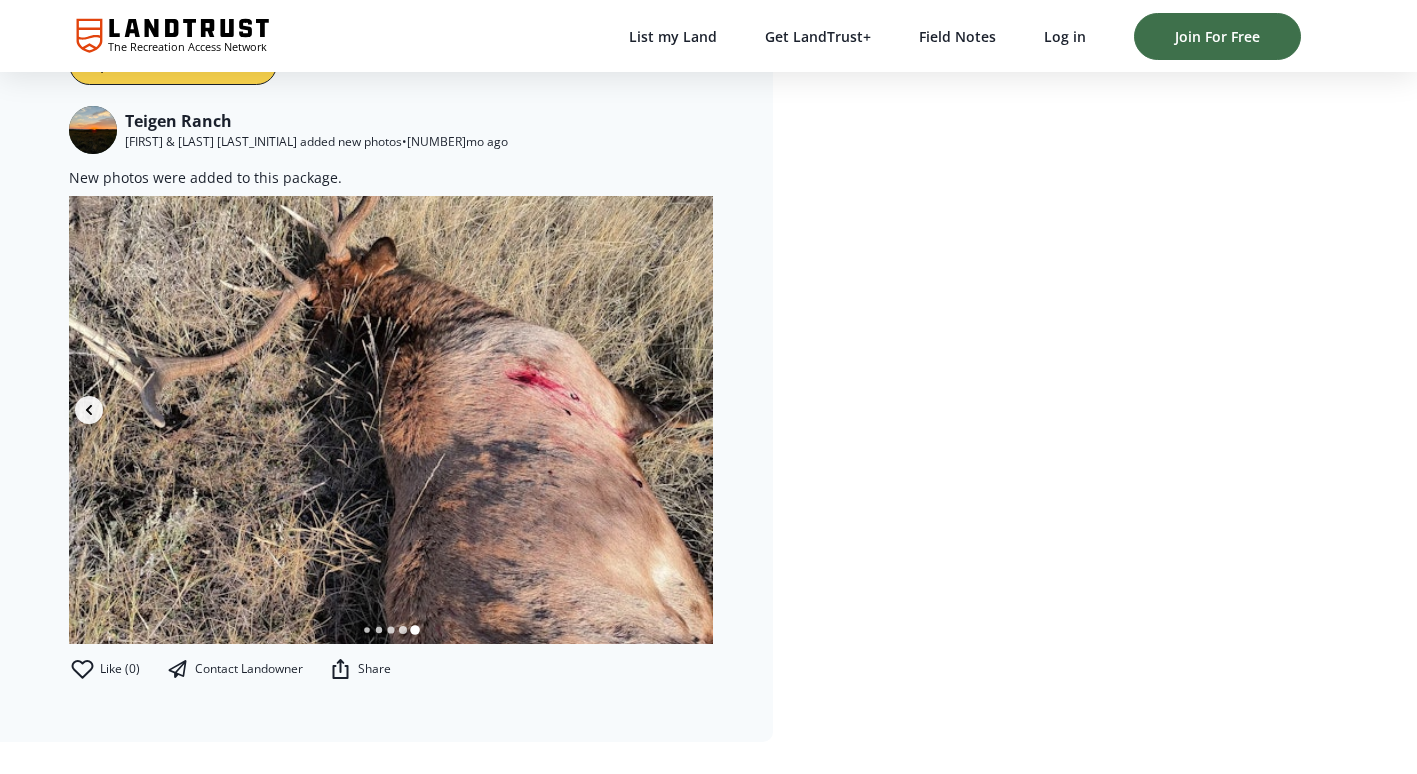 click at bounding box center [391, 420] 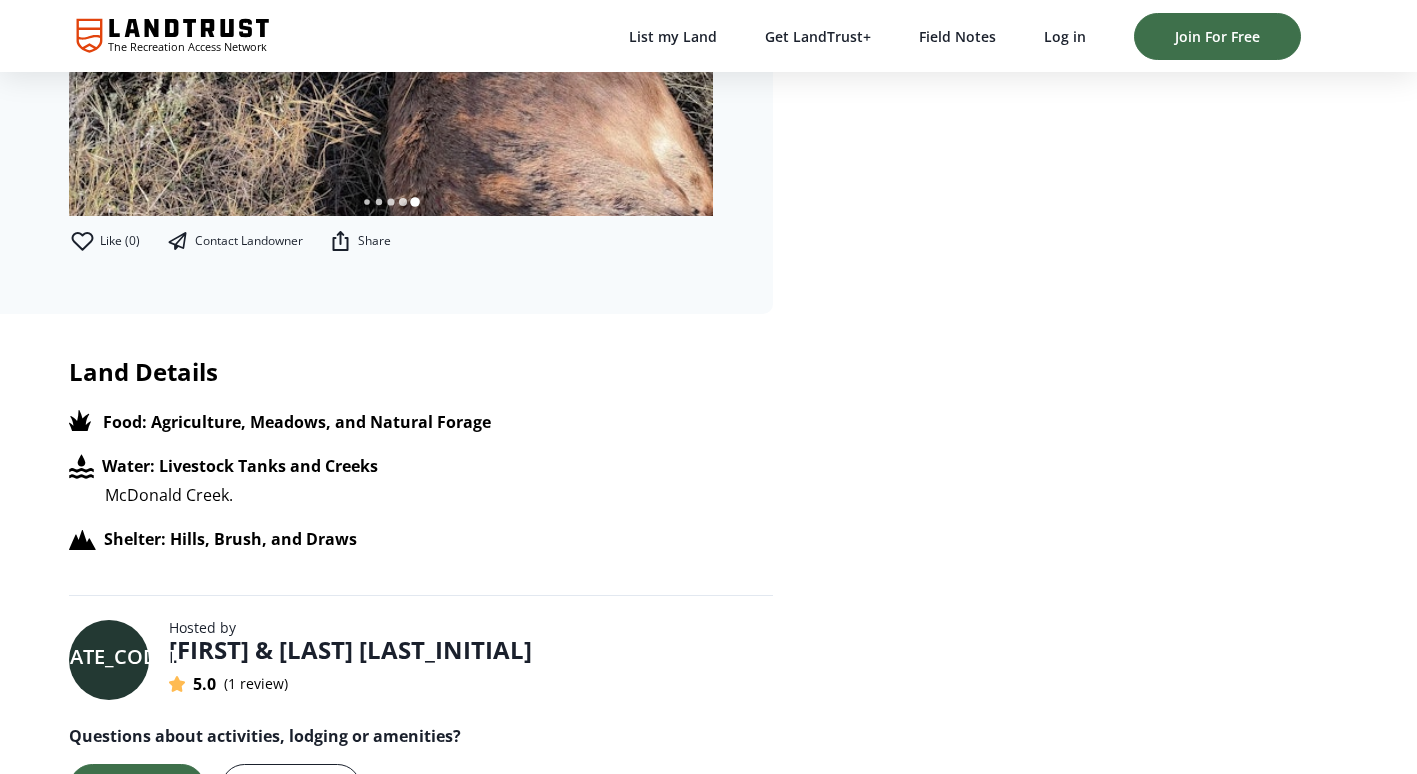 scroll, scrollTop: 2462, scrollLeft: 0, axis: vertical 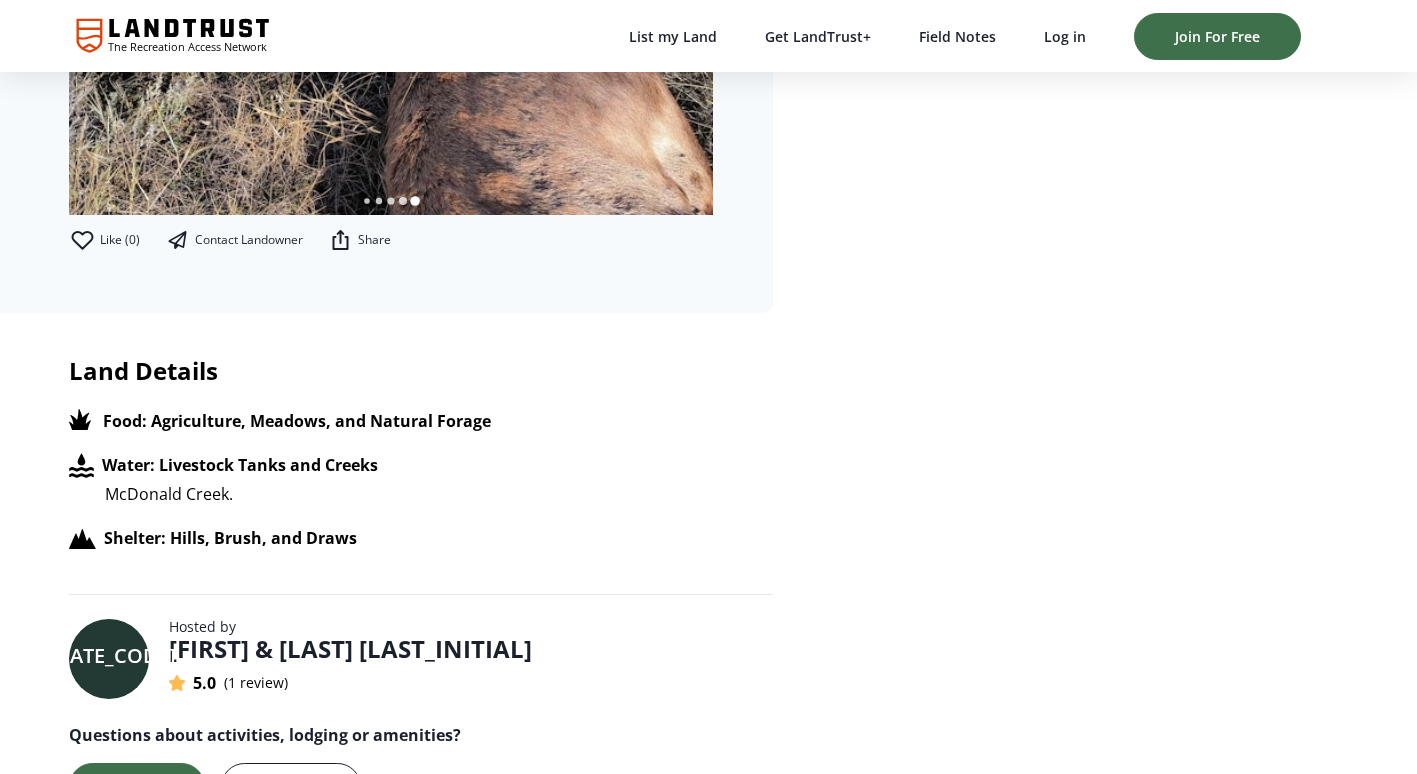 click on "Contact Landowner" at bounding box center (233, 240) 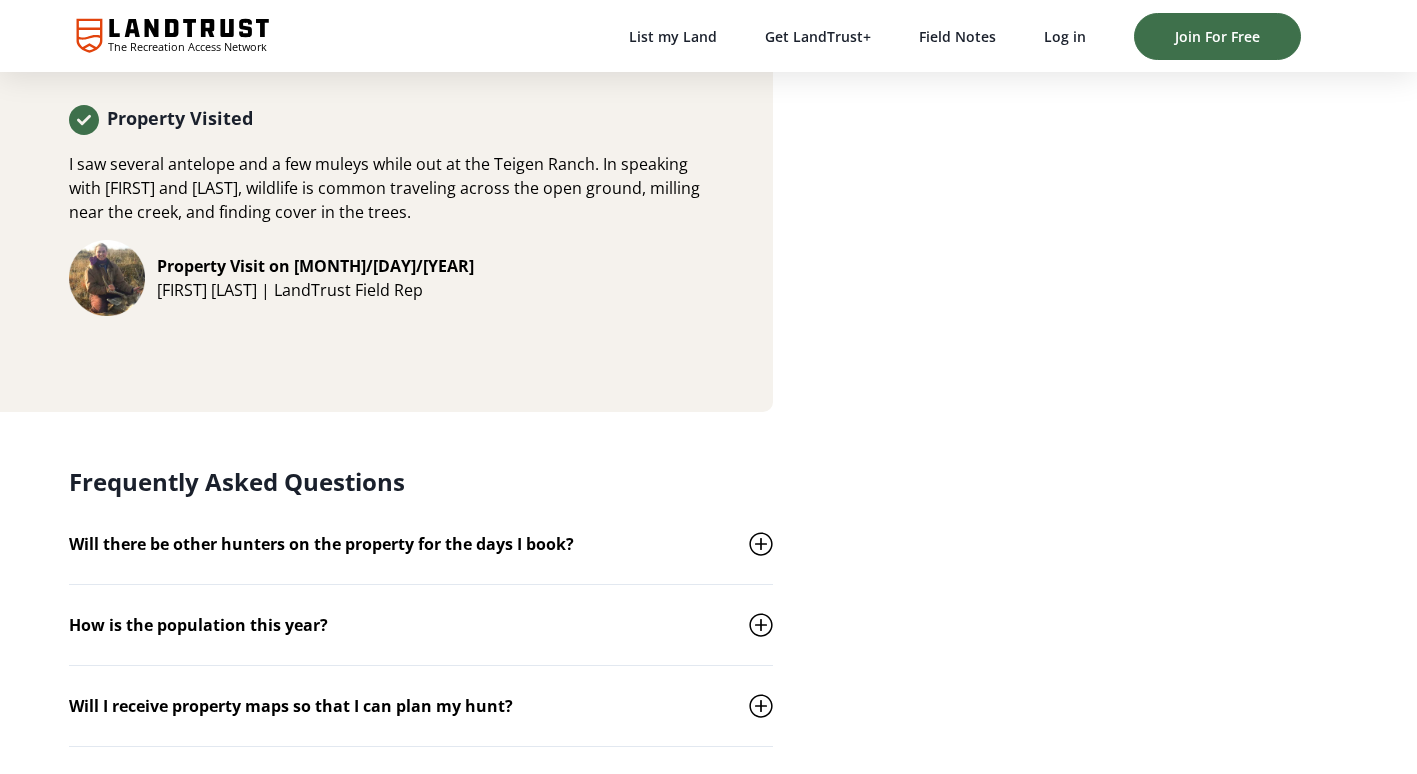 scroll, scrollTop: 3284, scrollLeft: 0, axis: vertical 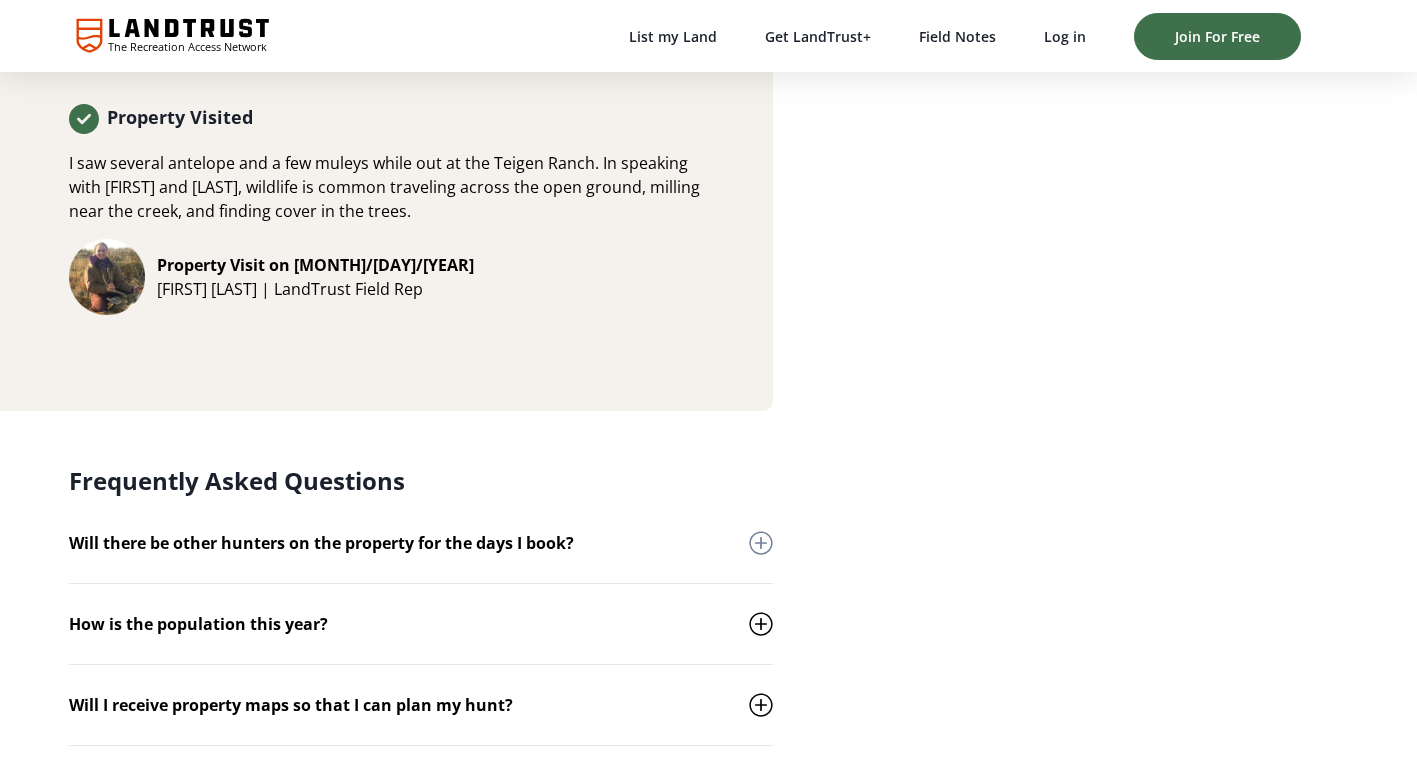 click 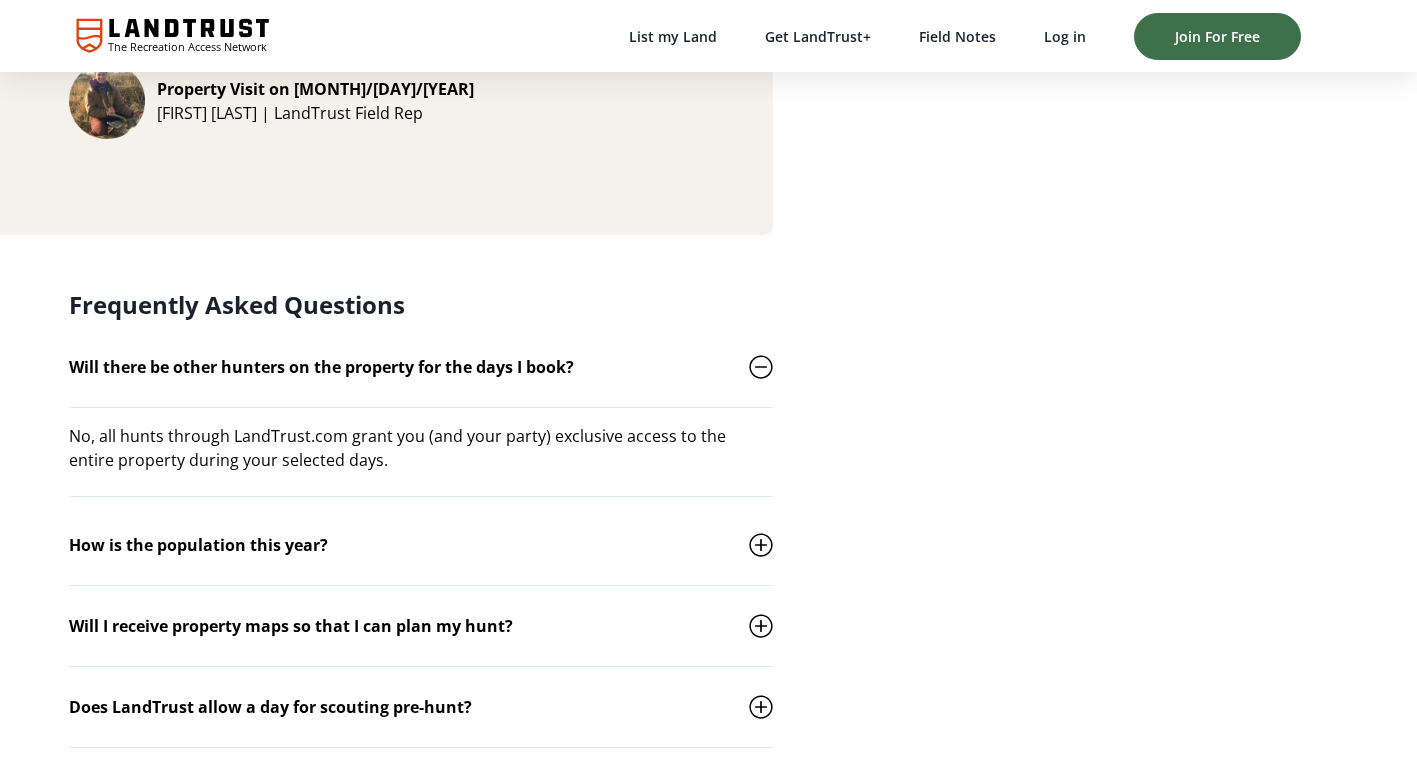 scroll, scrollTop: 3478, scrollLeft: 0, axis: vertical 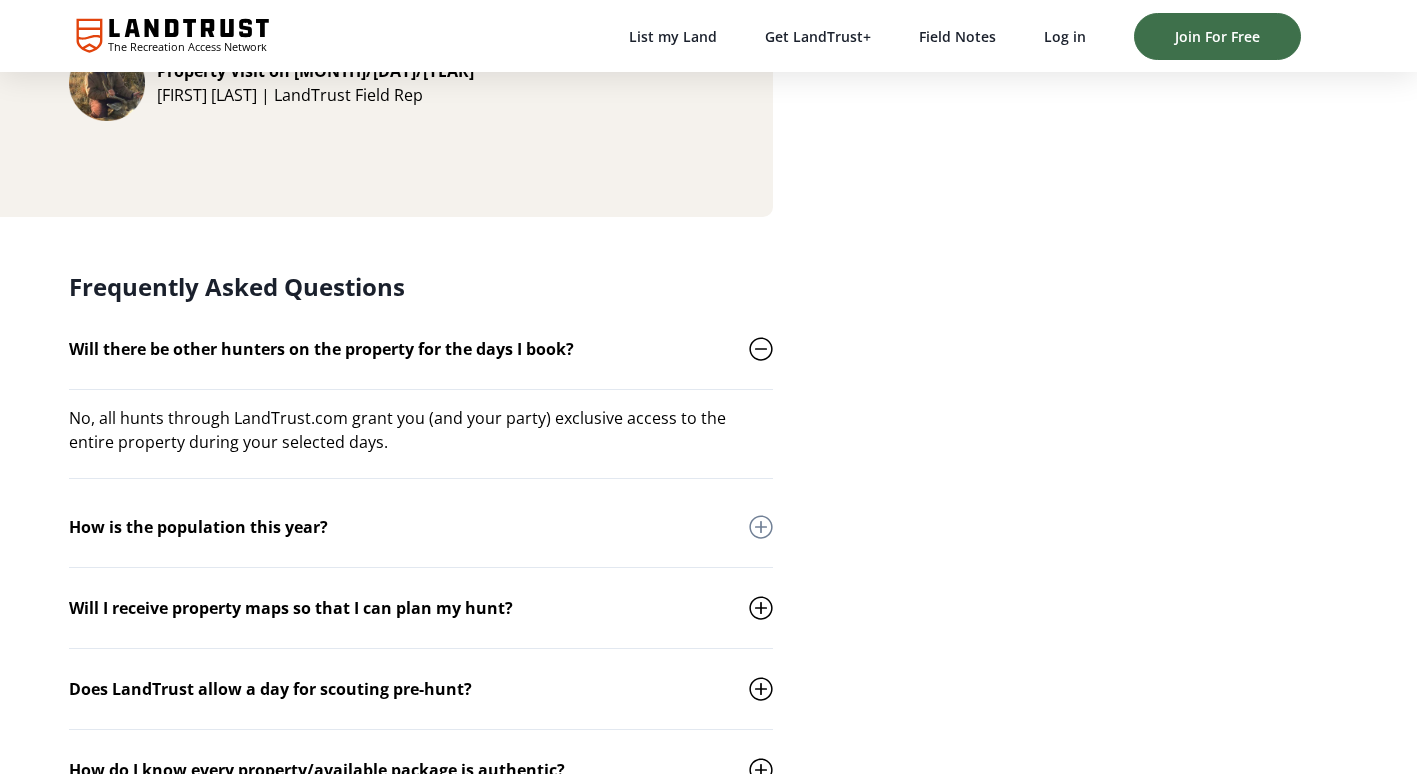 click 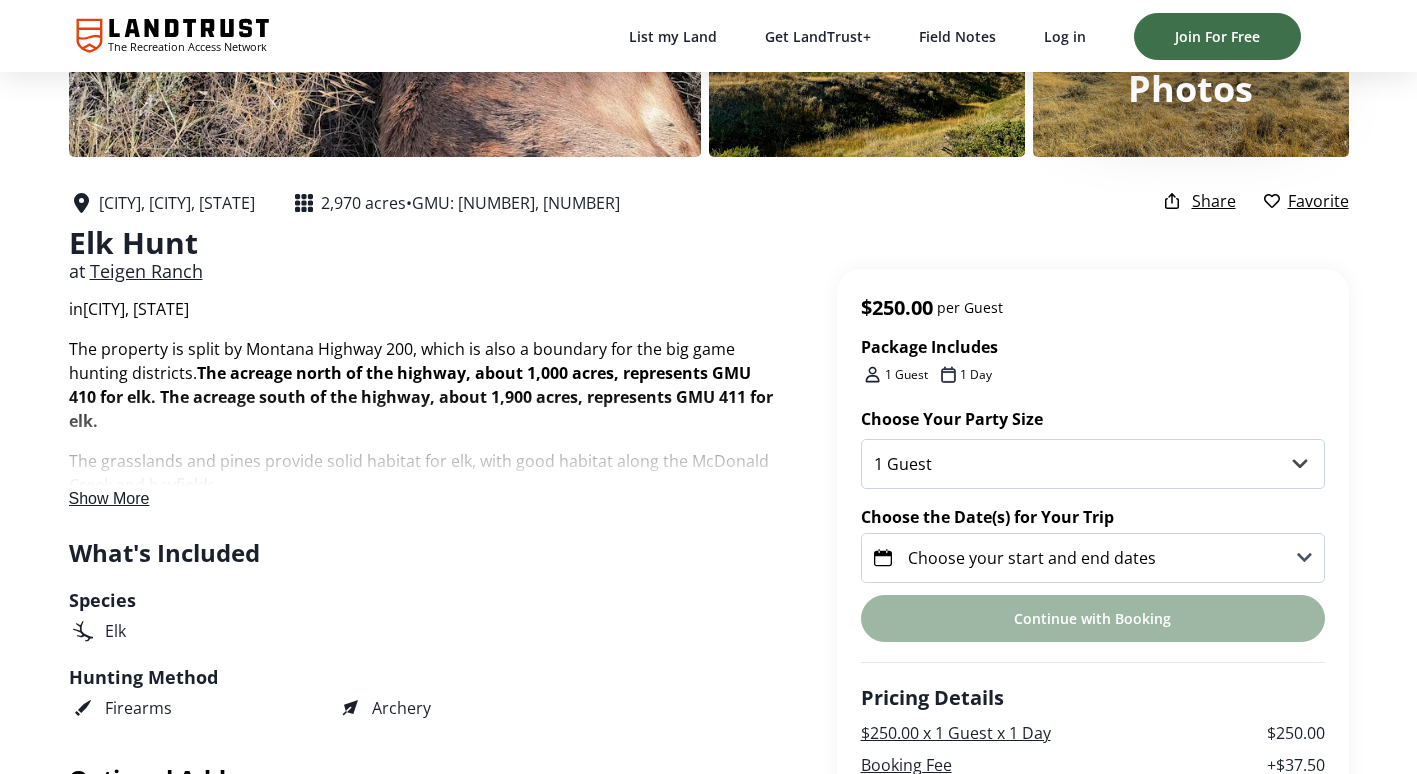 scroll, scrollTop: 327, scrollLeft: 0, axis: vertical 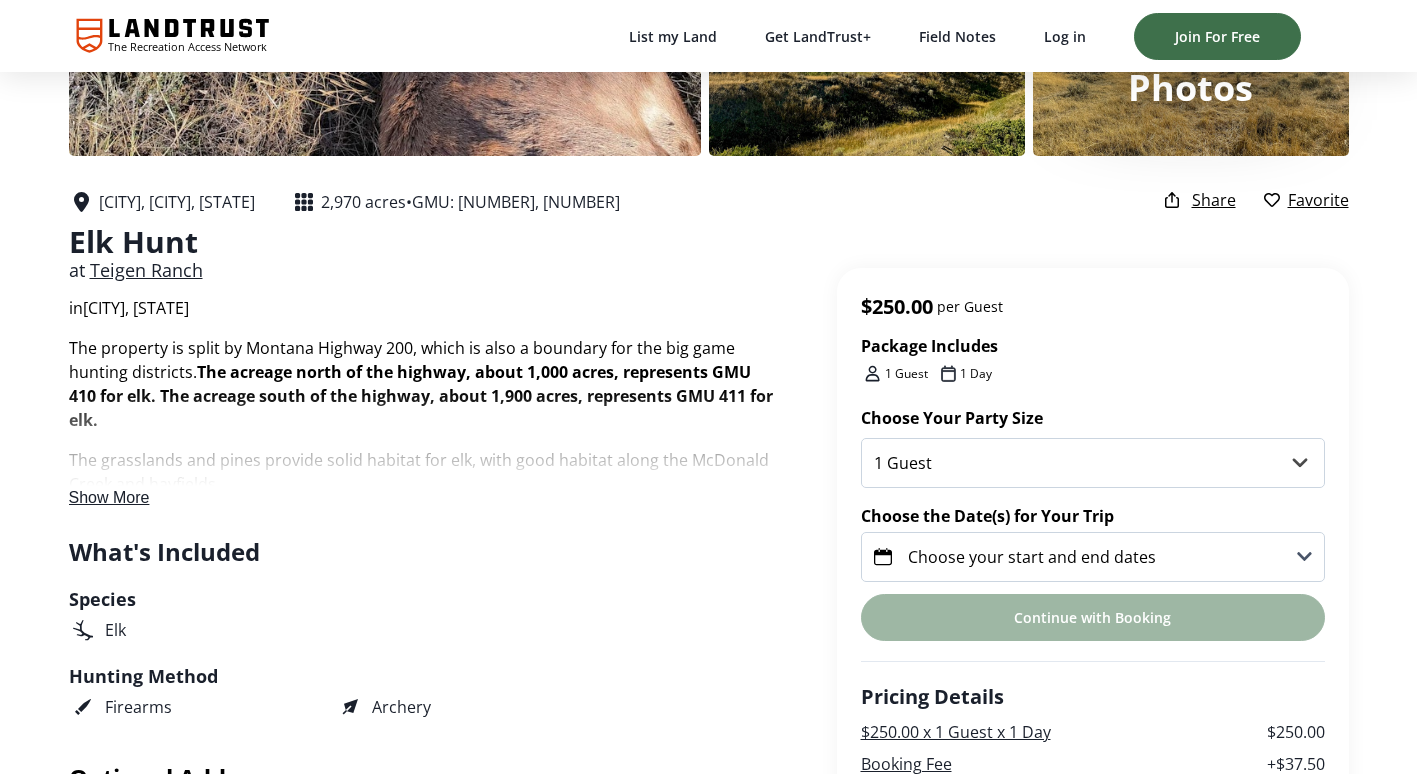 click on "Show More" at bounding box center (109, 497) 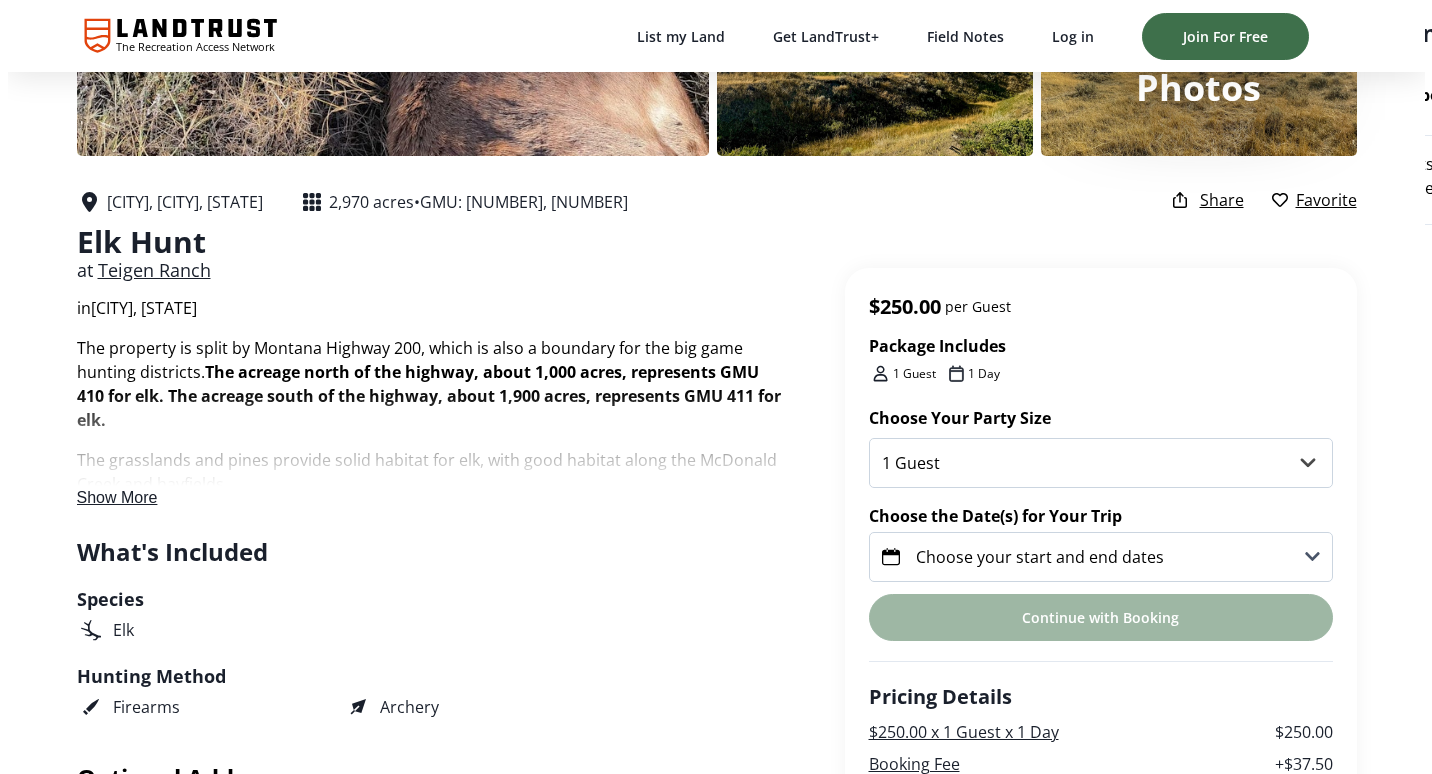 scroll, scrollTop: 0, scrollLeft: 0, axis: both 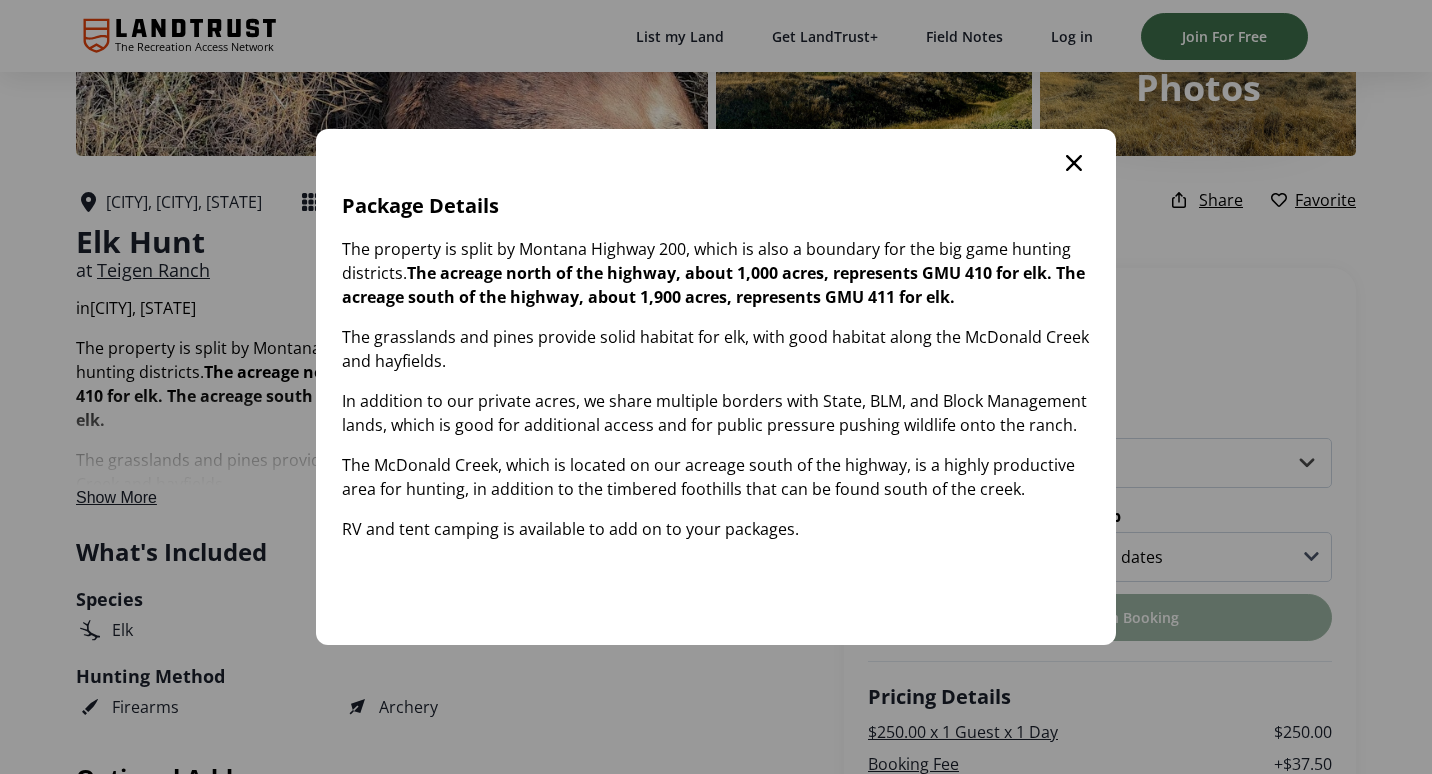 click 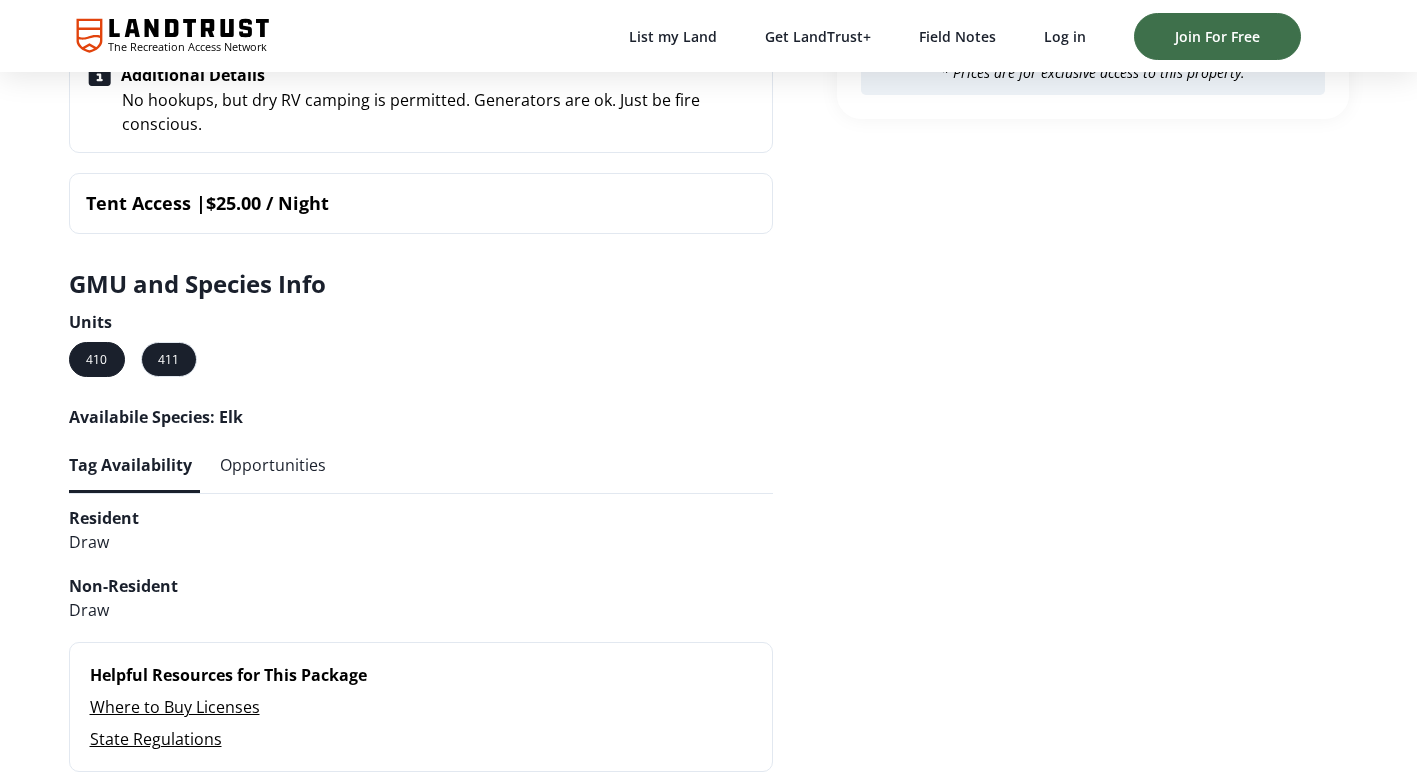 scroll, scrollTop: 1138, scrollLeft: 0, axis: vertical 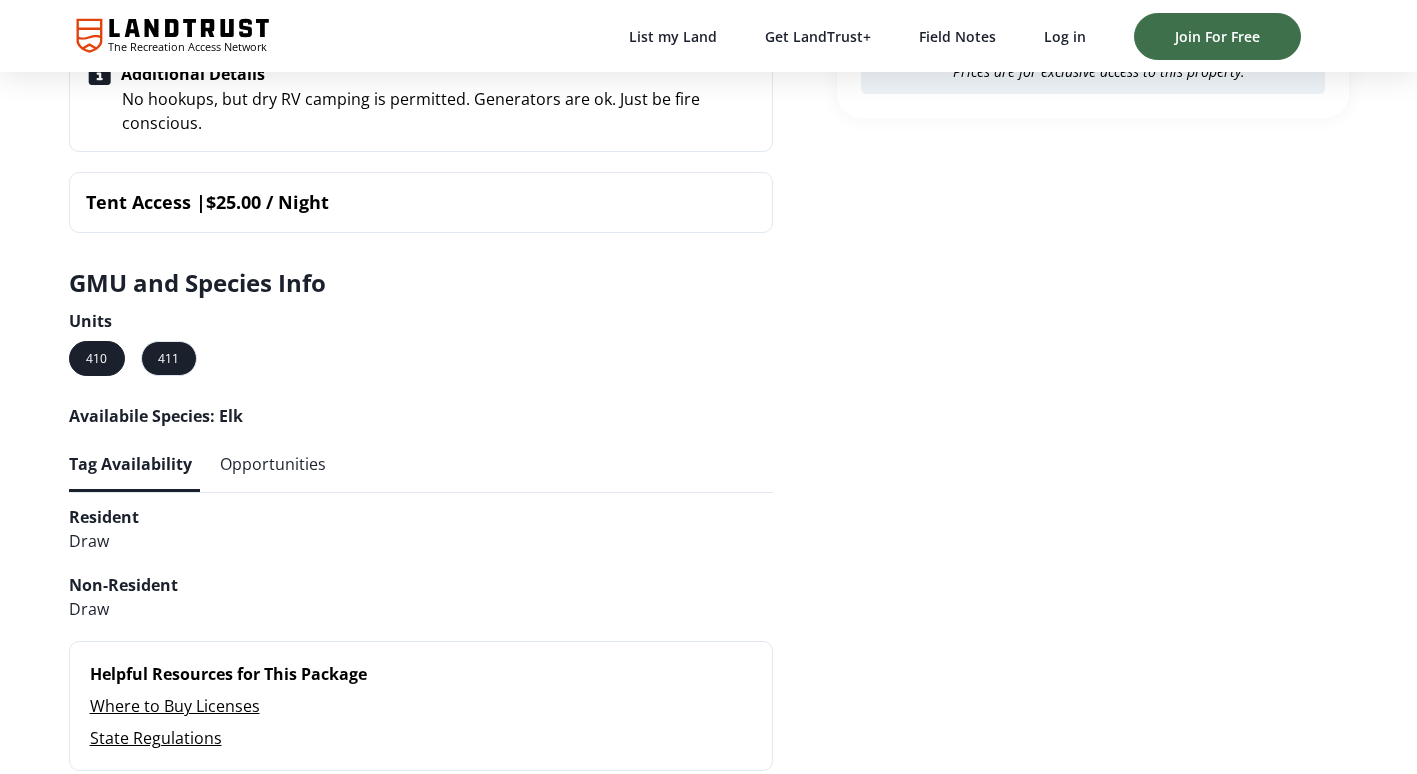 click on "411" at bounding box center [169, 358] 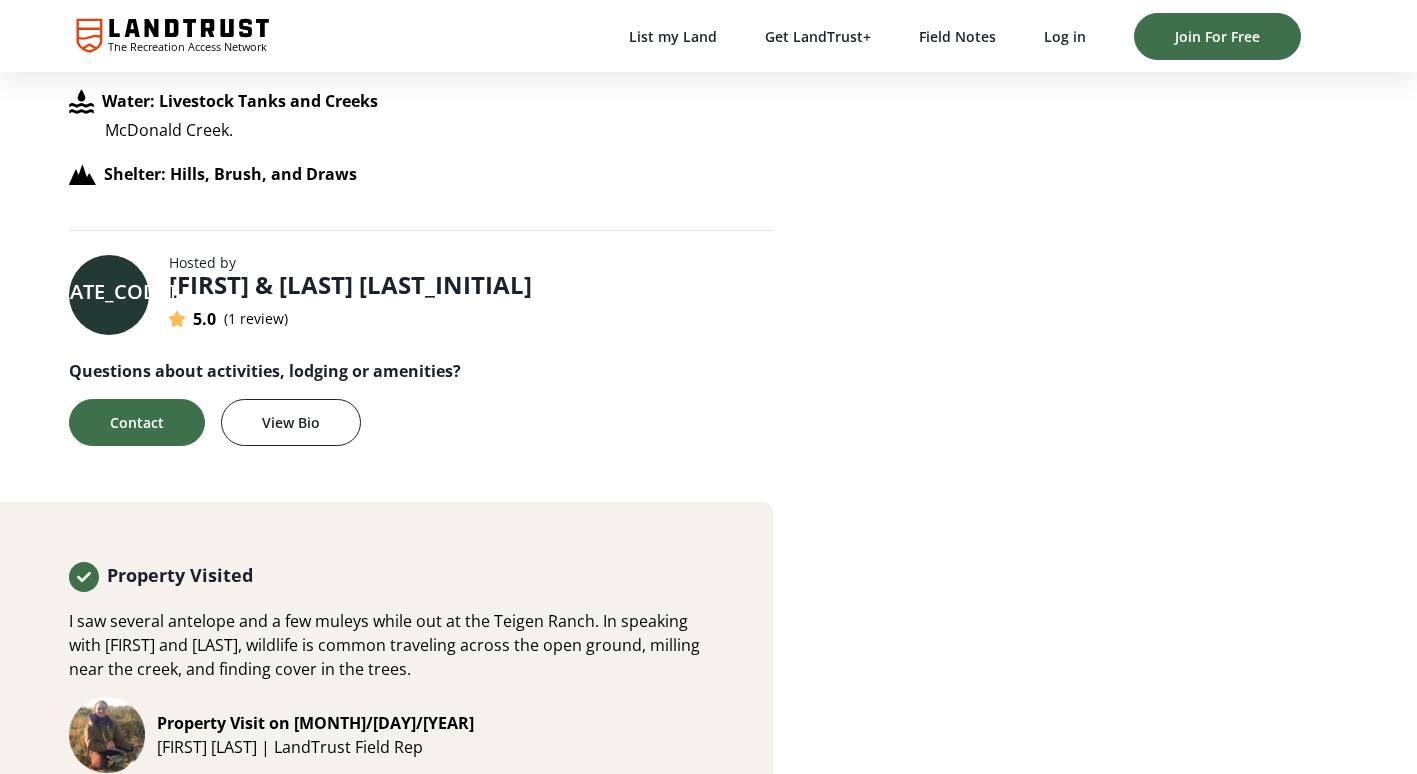 scroll, scrollTop: 2825, scrollLeft: 0, axis: vertical 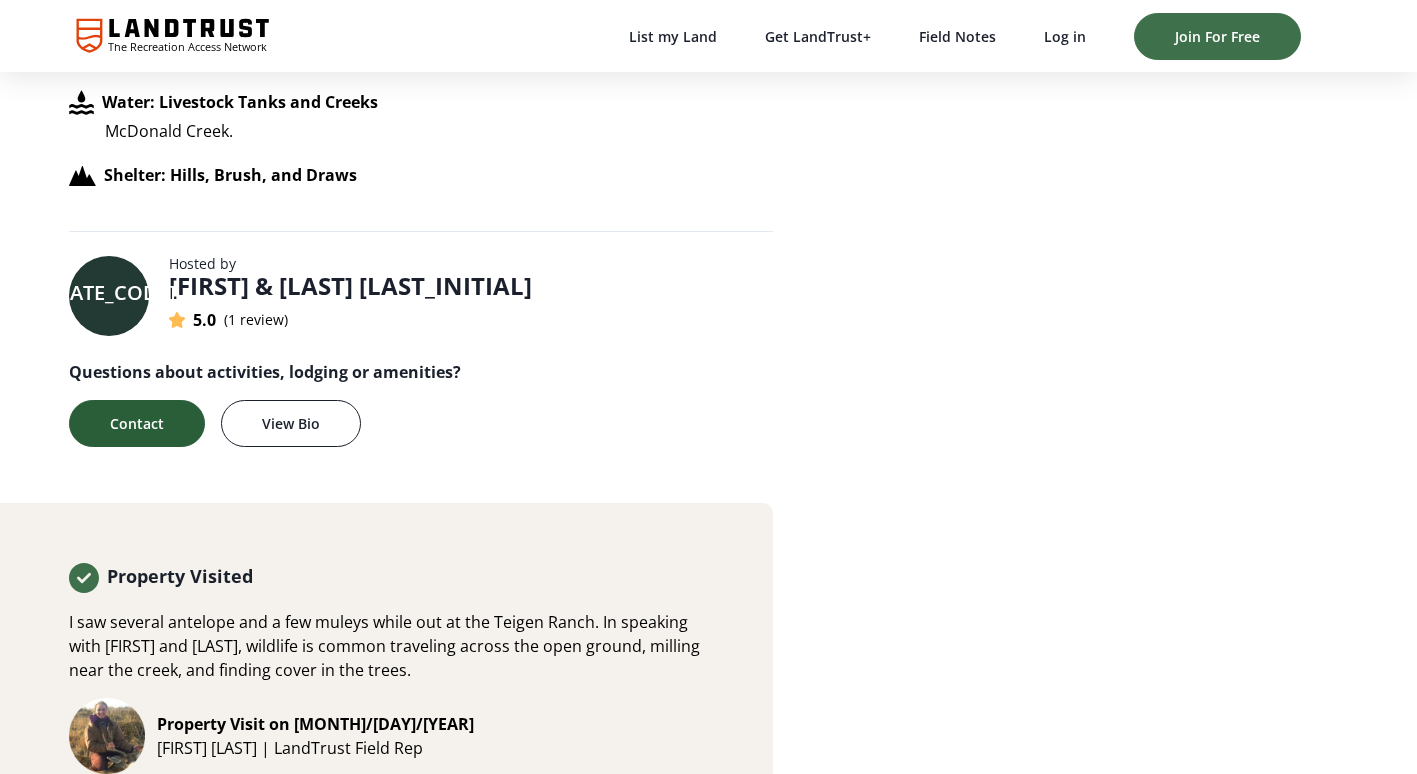 click on "Contact" at bounding box center (137, 423) 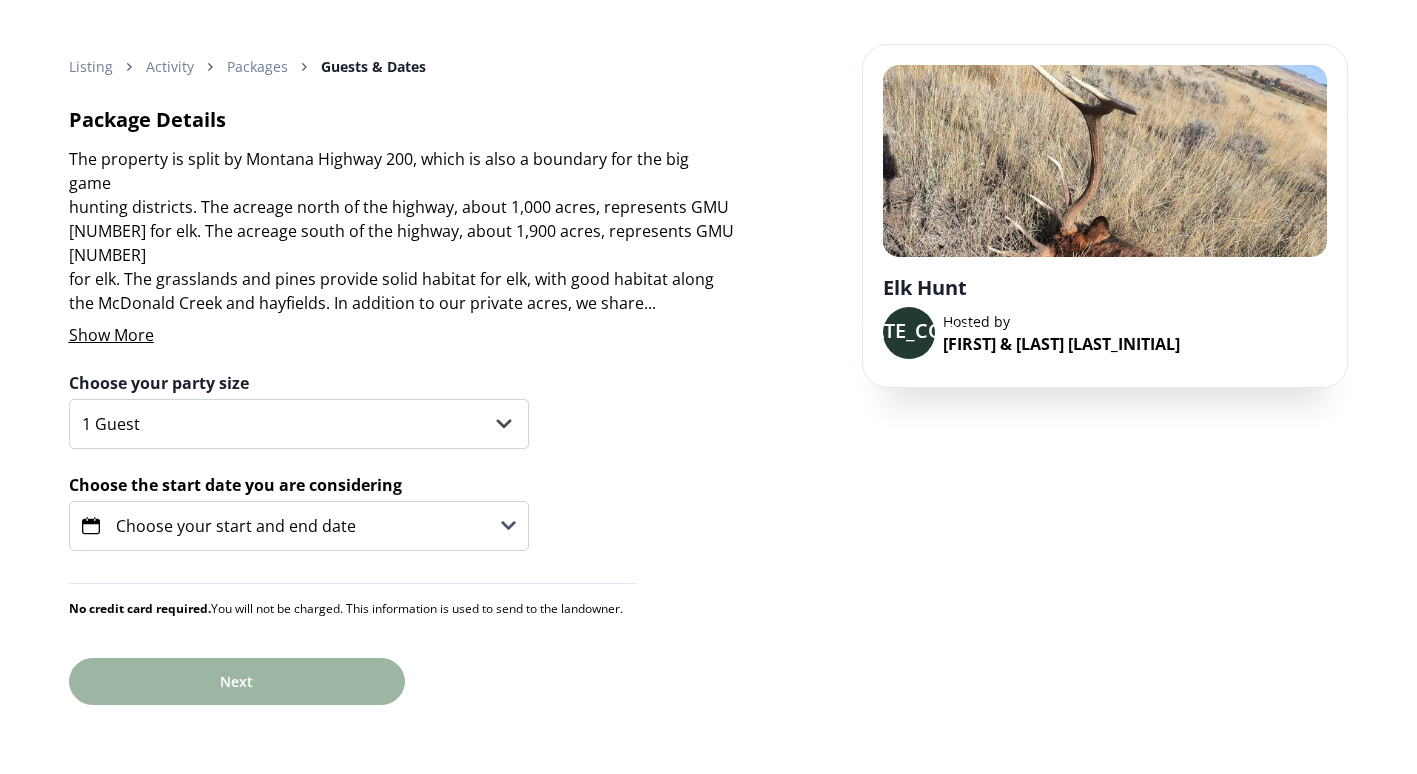 click on "Choose your start and end date" at bounding box center (299, 526) 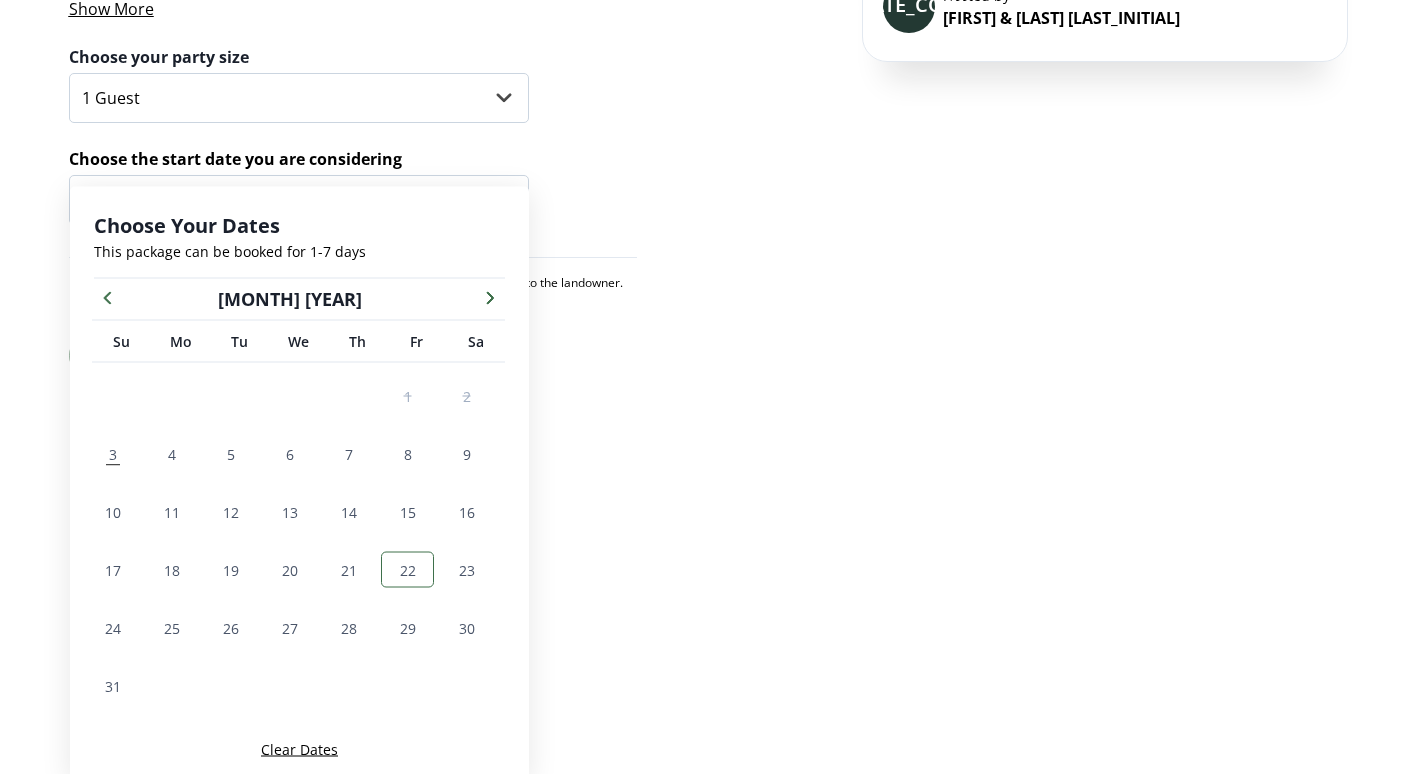 scroll, scrollTop: 331, scrollLeft: 0, axis: vertical 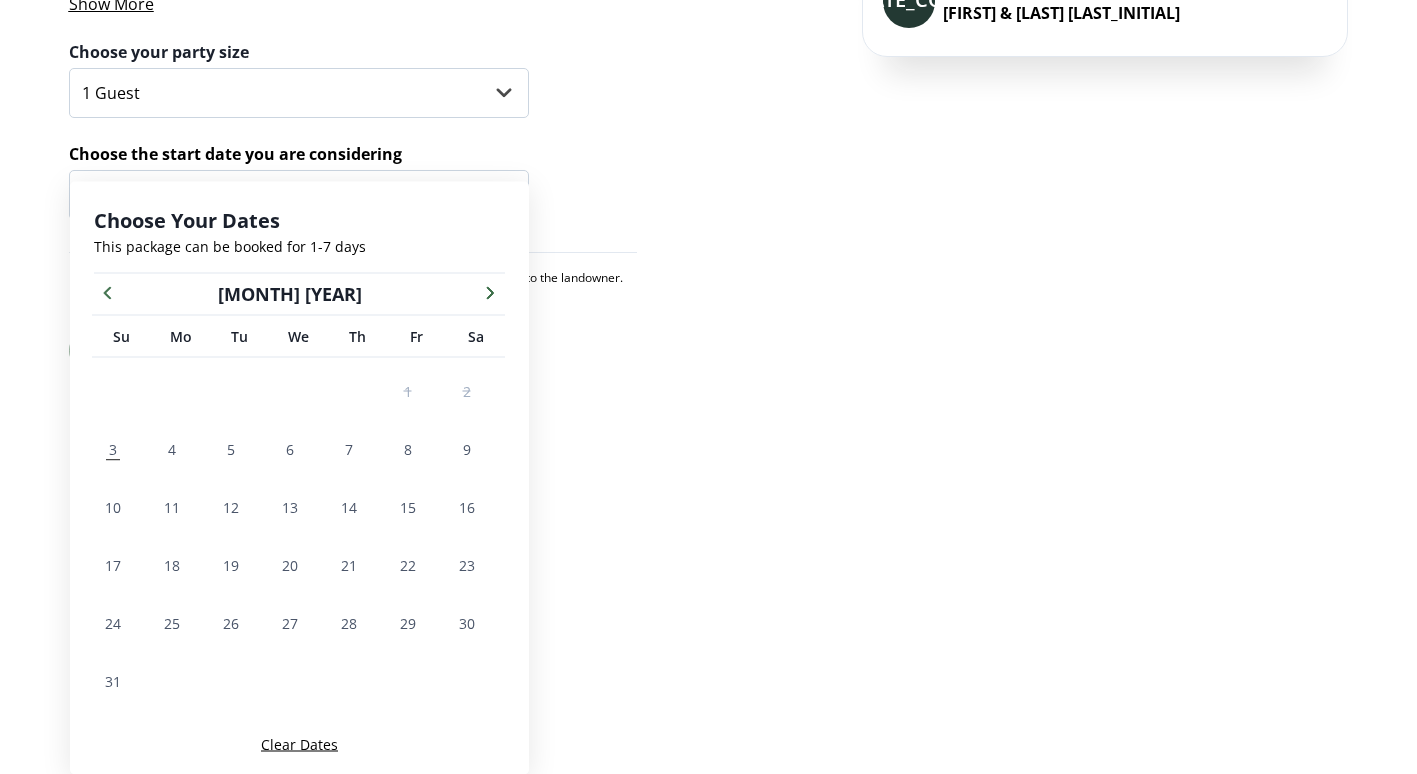 click 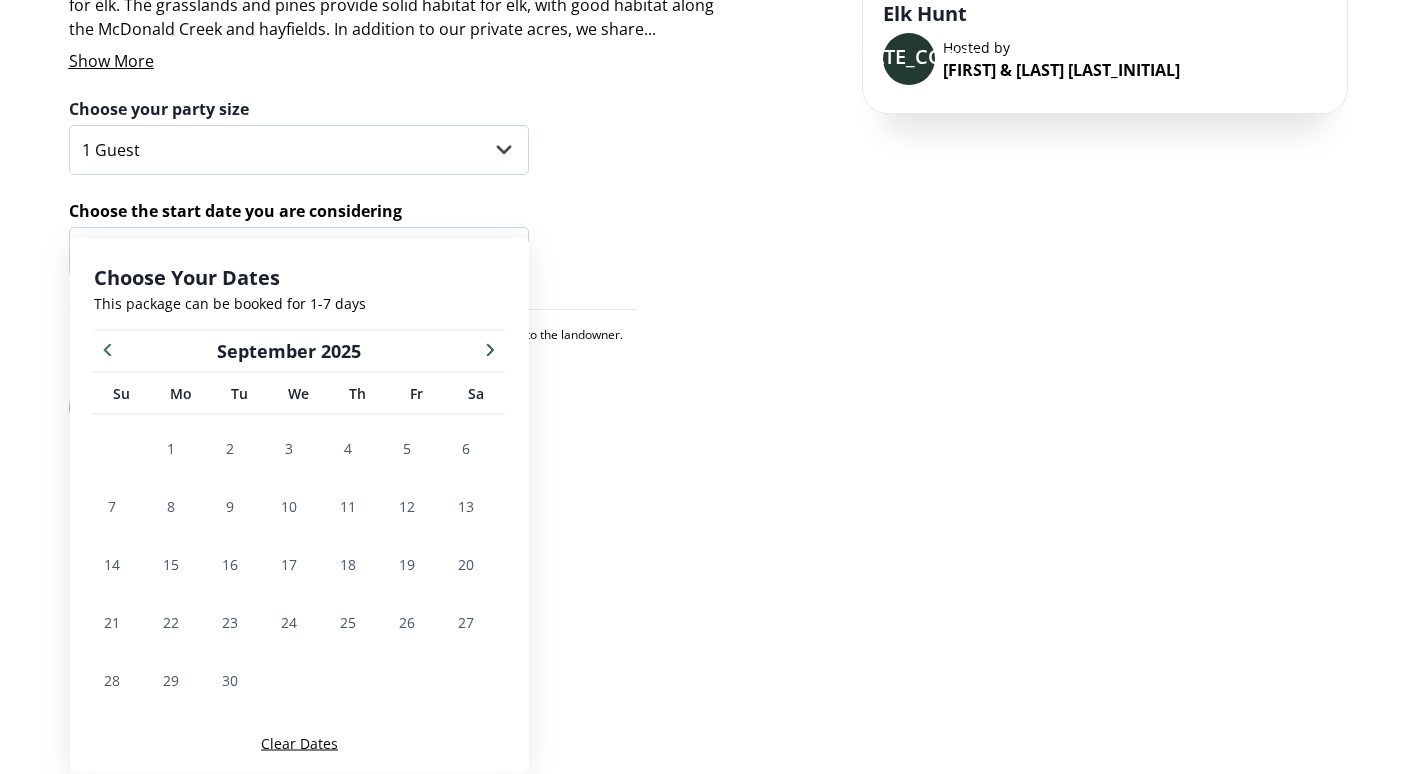 scroll, scrollTop: 273, scrollLeft: 0, axis: vertical 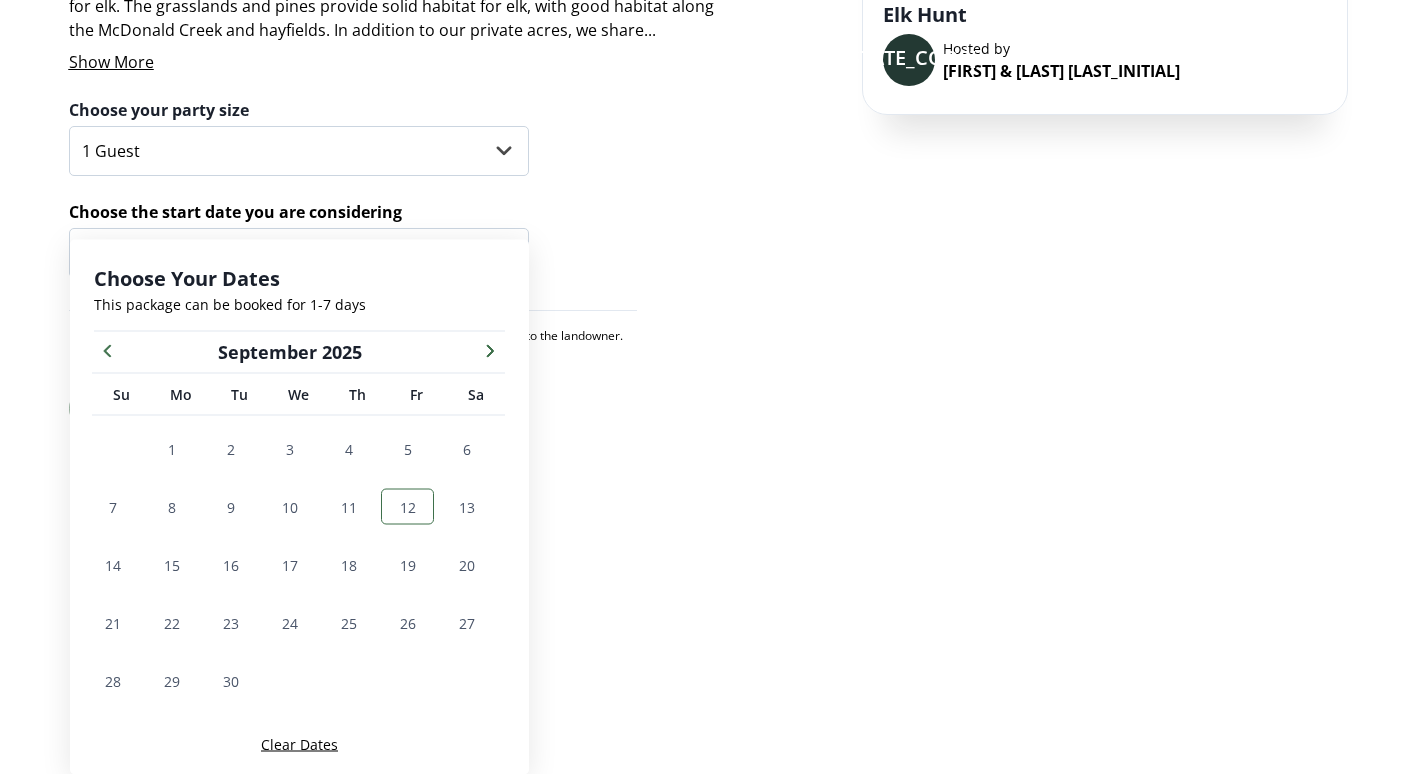 click on "12" at bounding box center (407, 507) 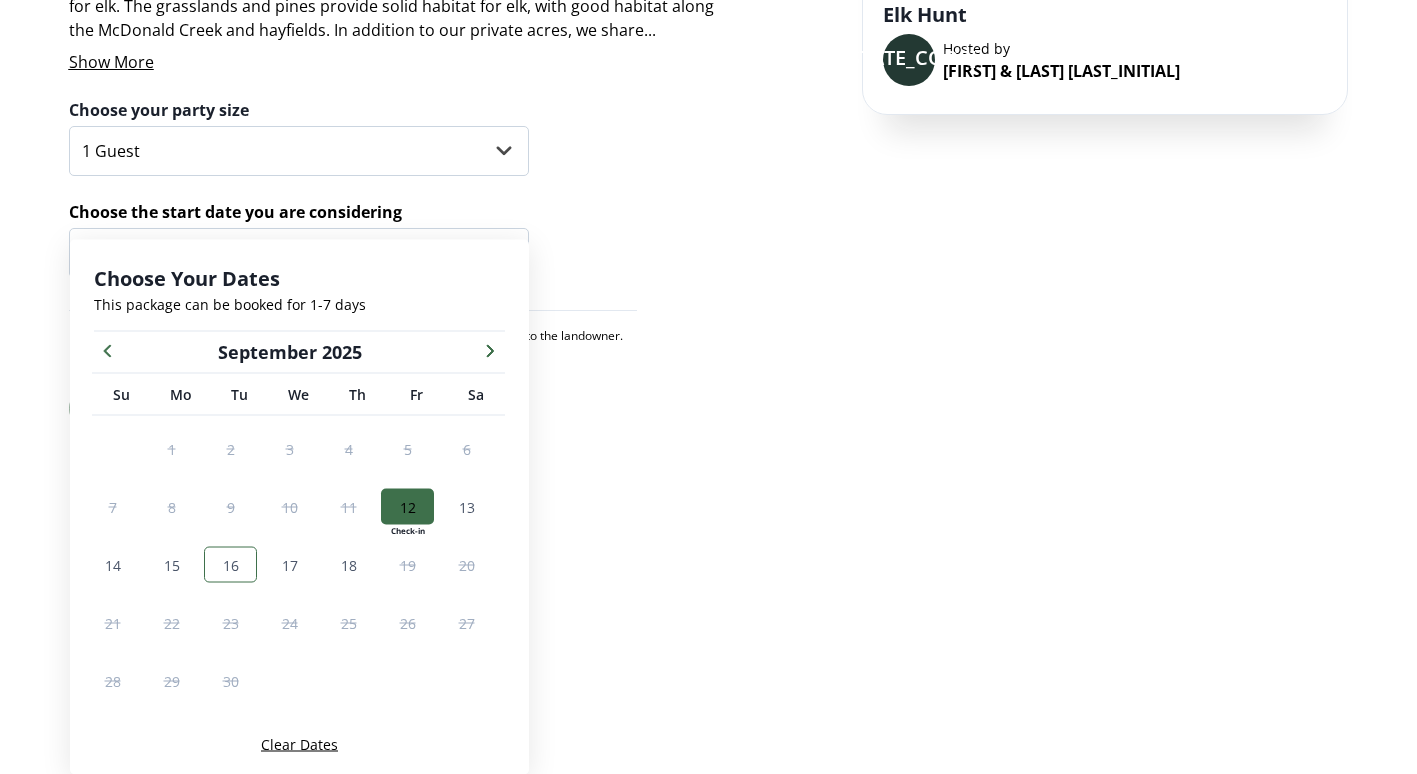 click on "16" at bounding box center (231, 564) 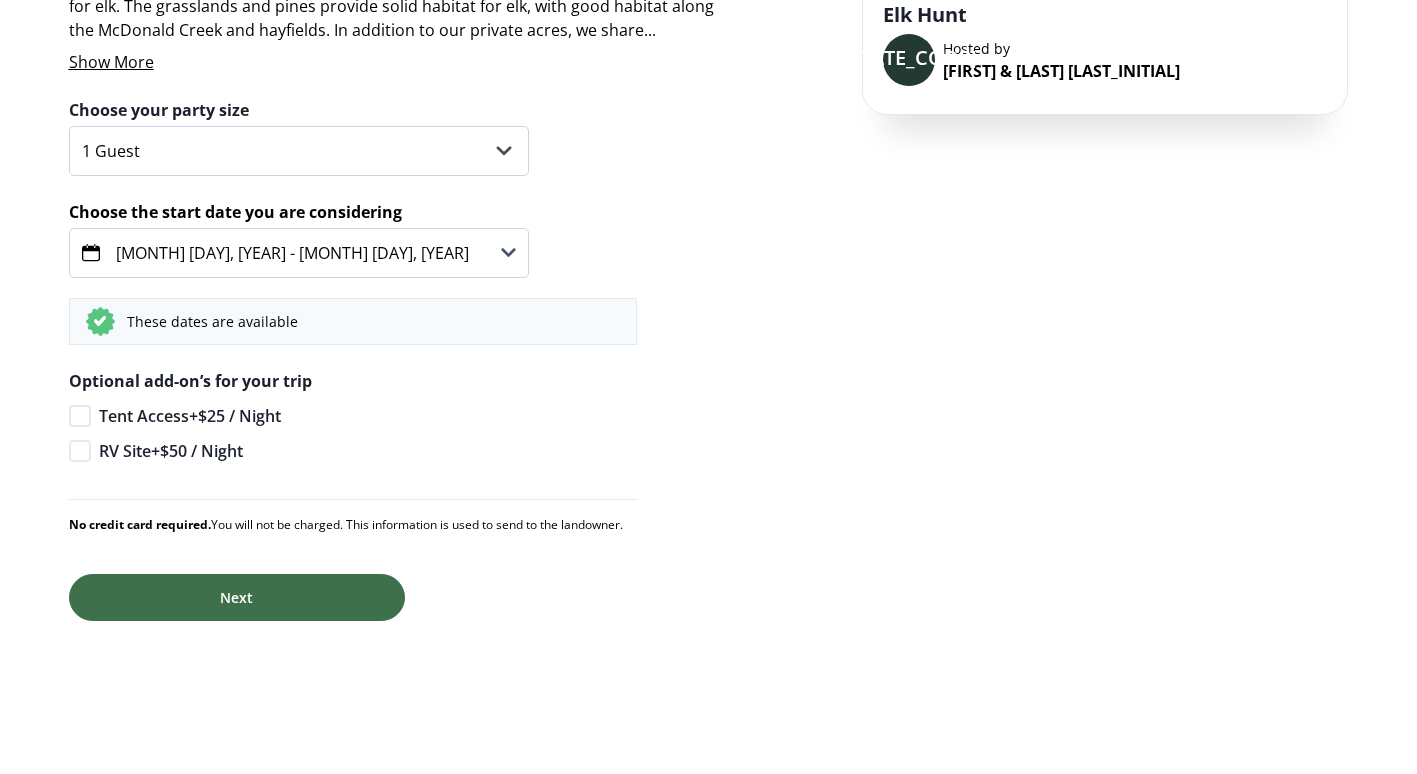 click 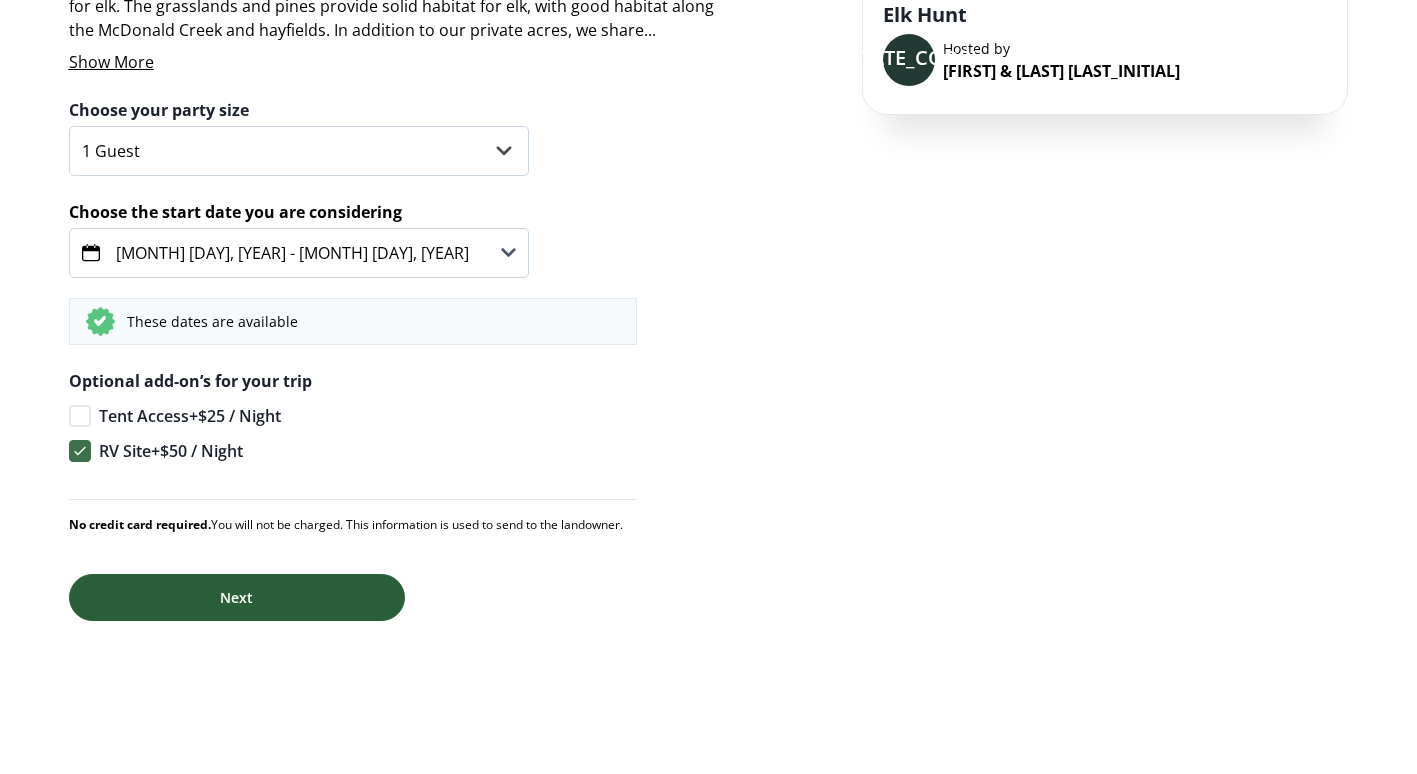 click on "Next" at bounding box center (237, 597) 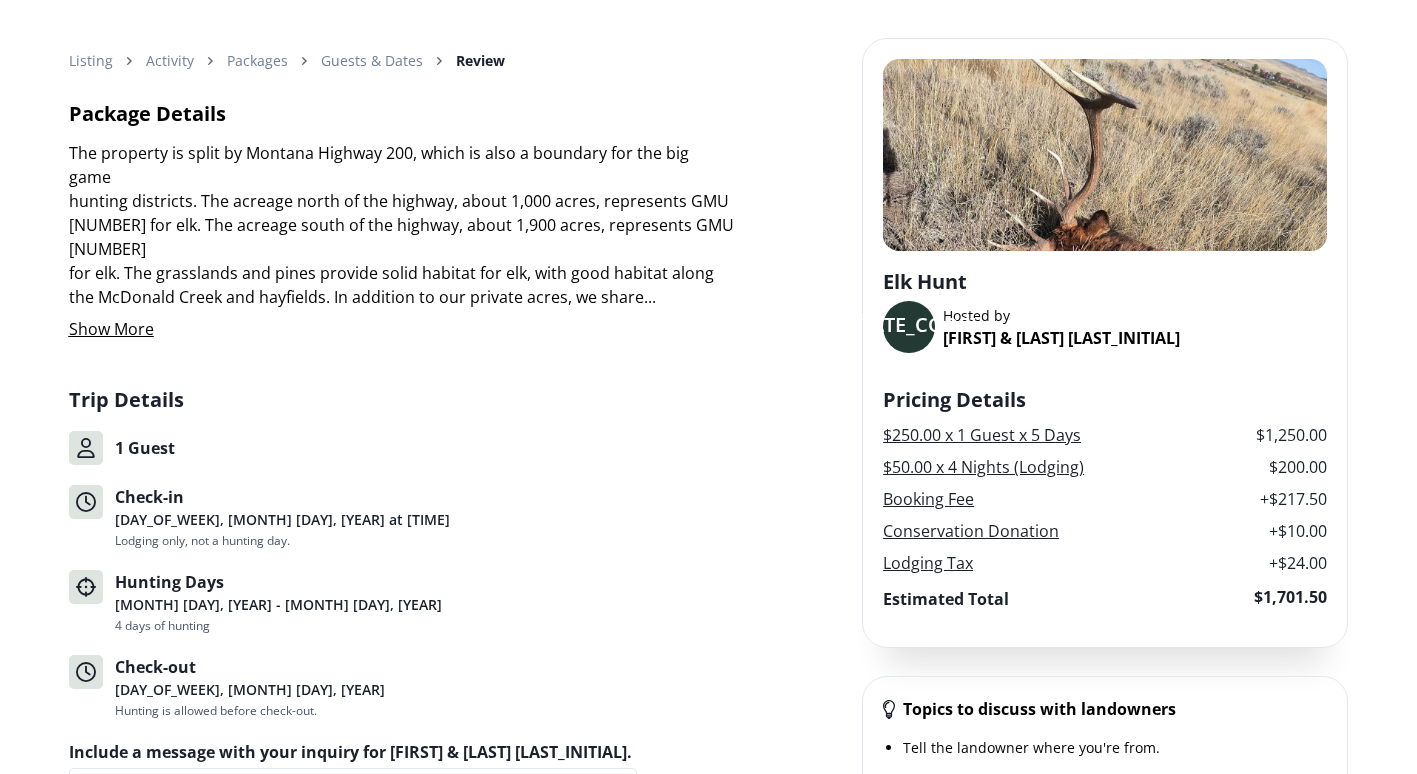 scroll, scrollTop: 0, scrollLeft: 0, axis: both 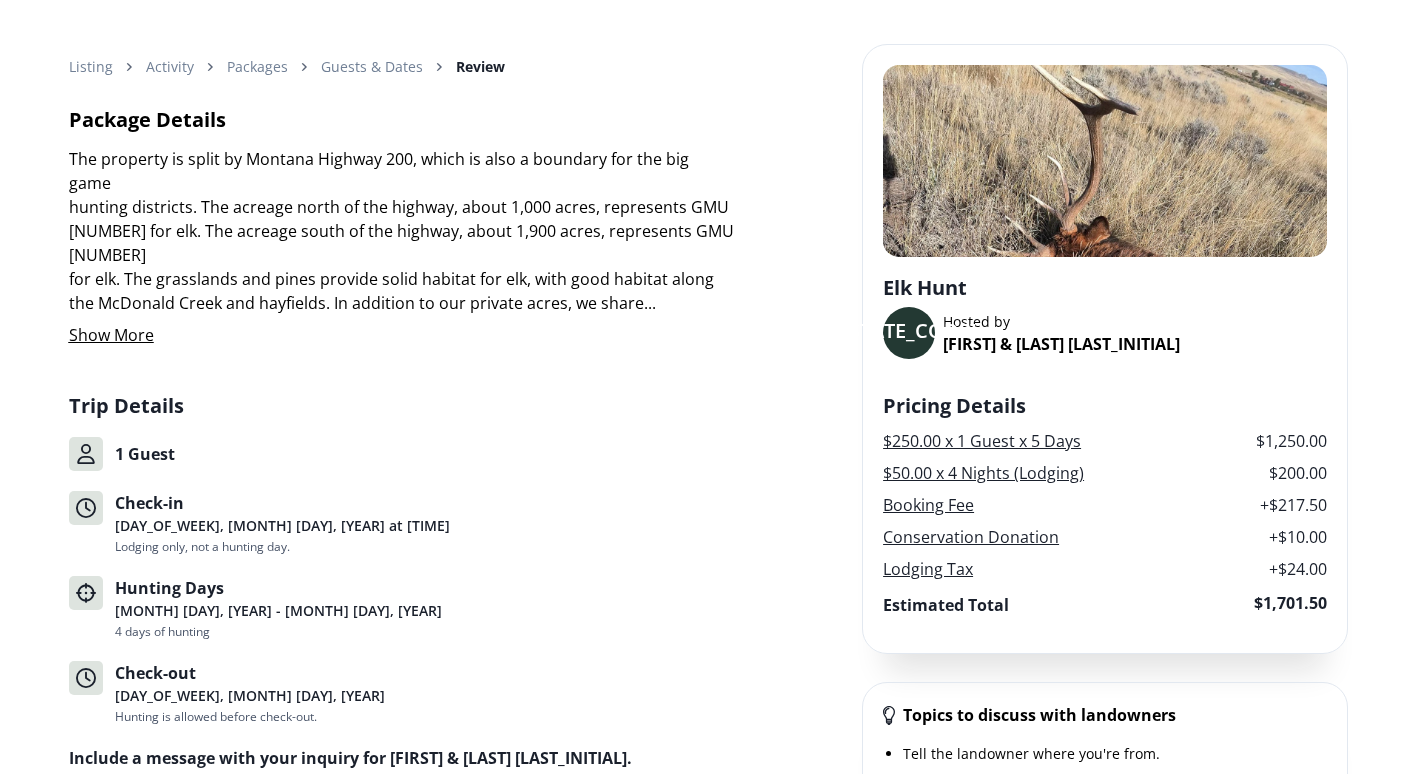 click on "Show More" at bounding box center (111, 335) 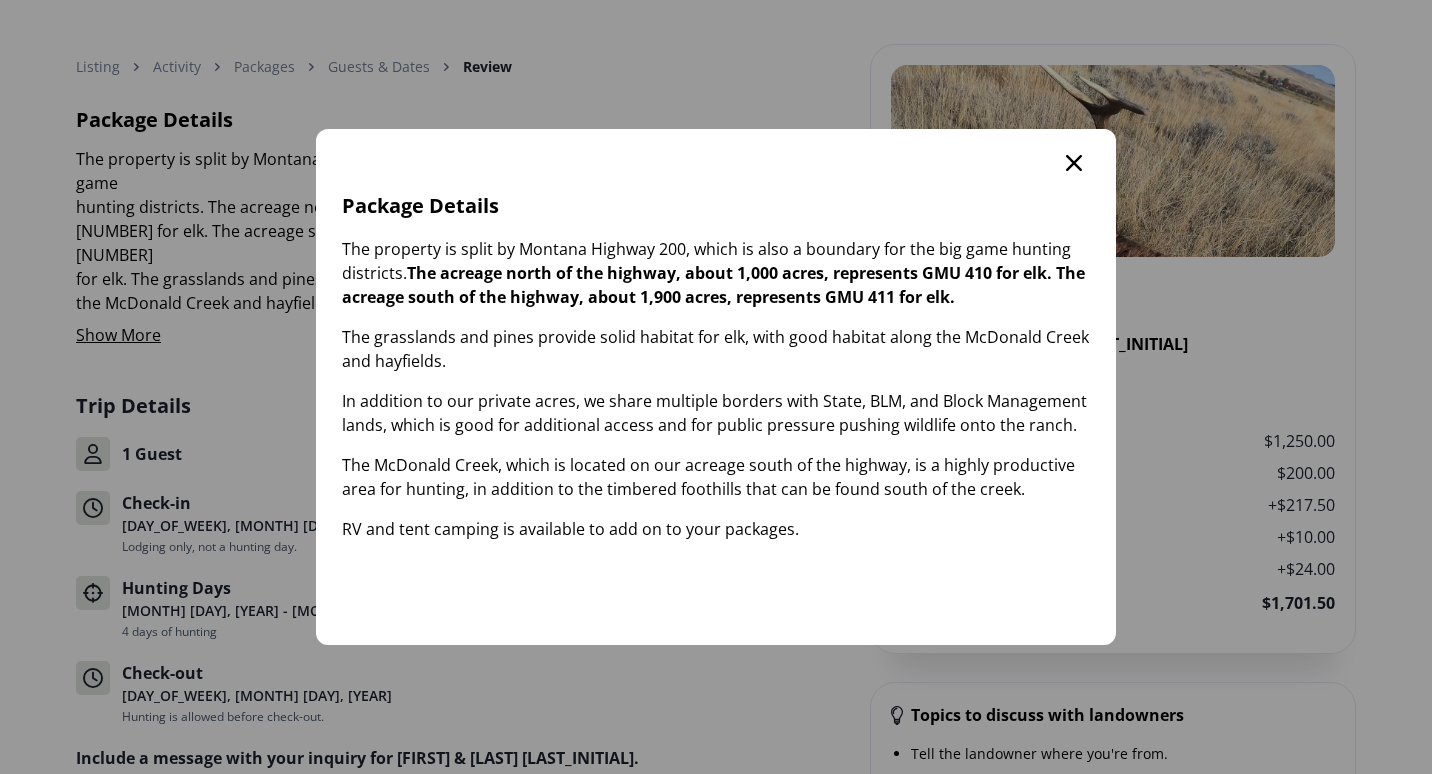 click 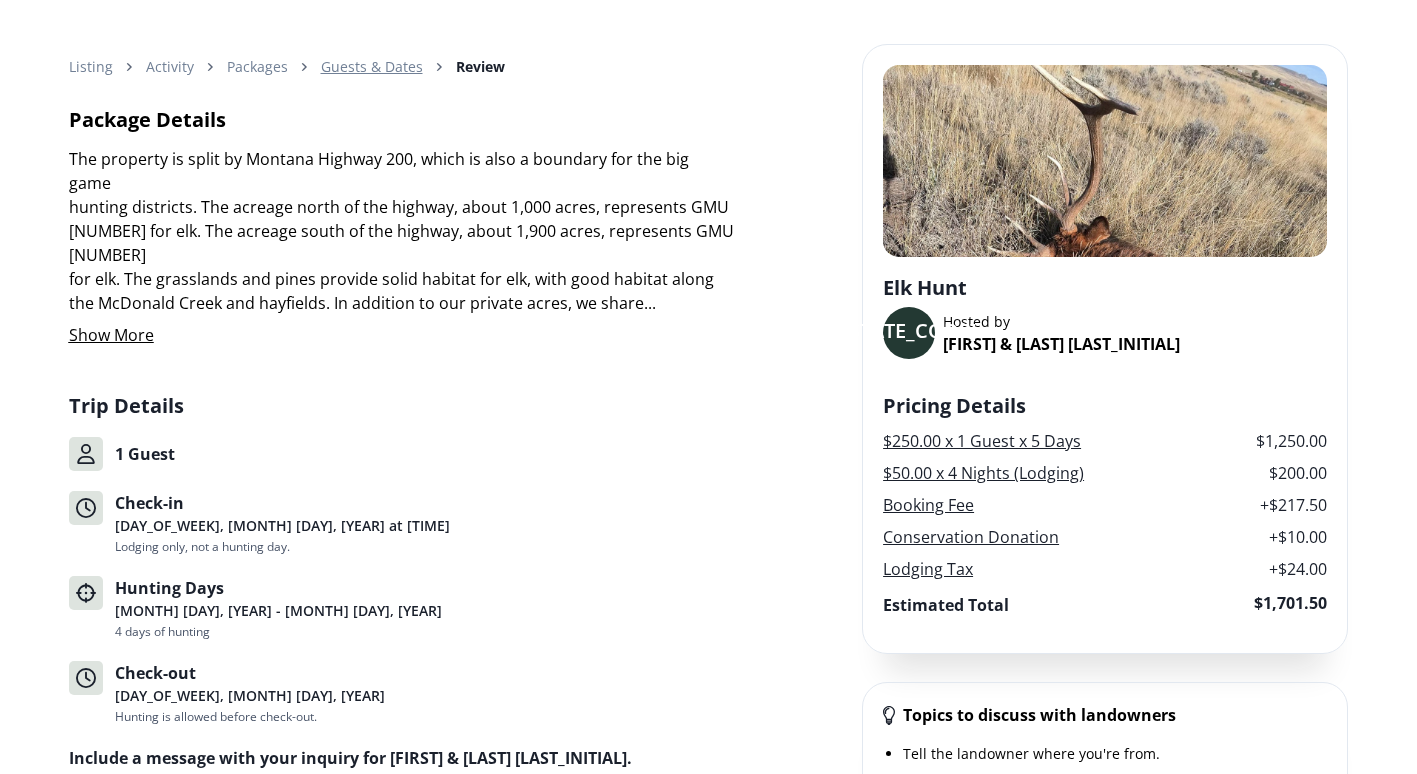 click on "Guests & Dates" at bounding box center [372, 66] 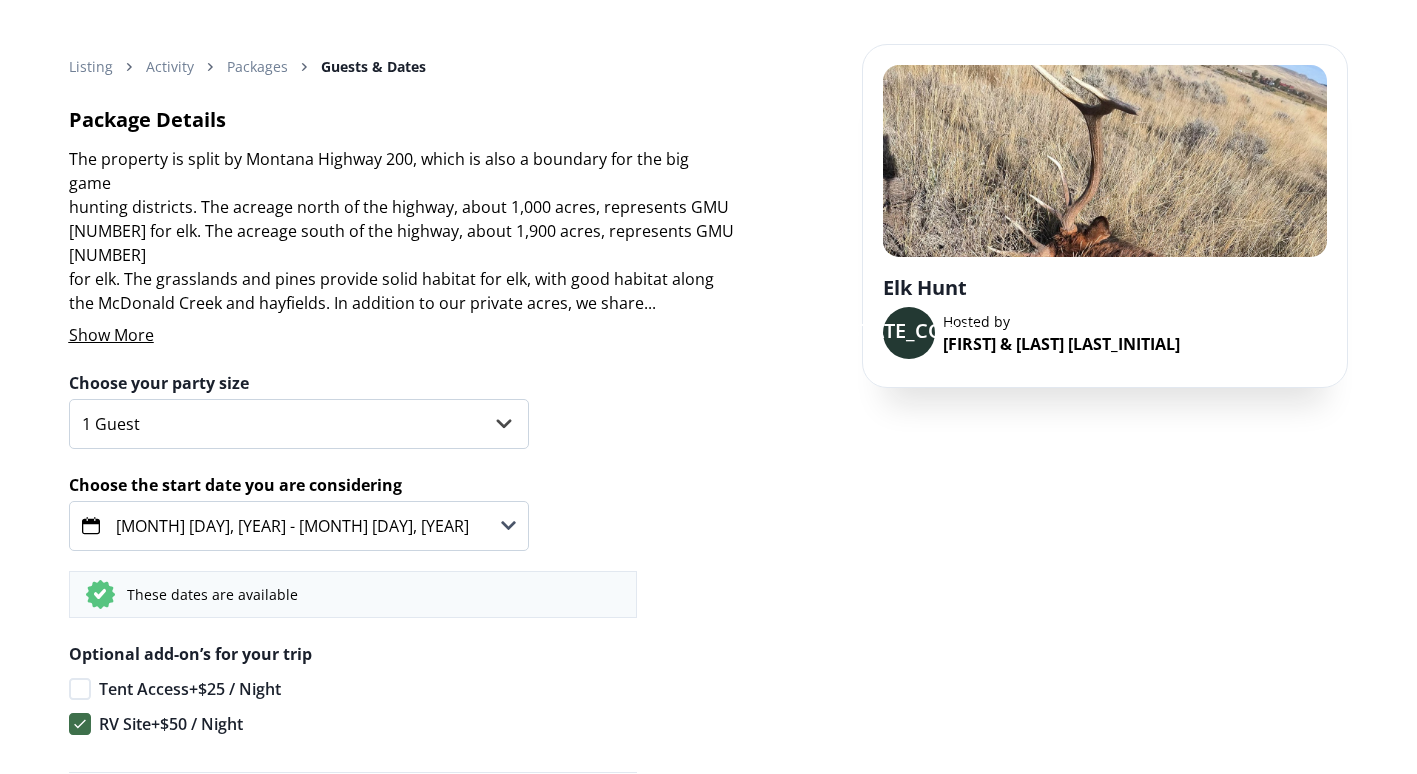 click on "Sep 12 - Sep 16, 2025" at bounding box center (299, 526) 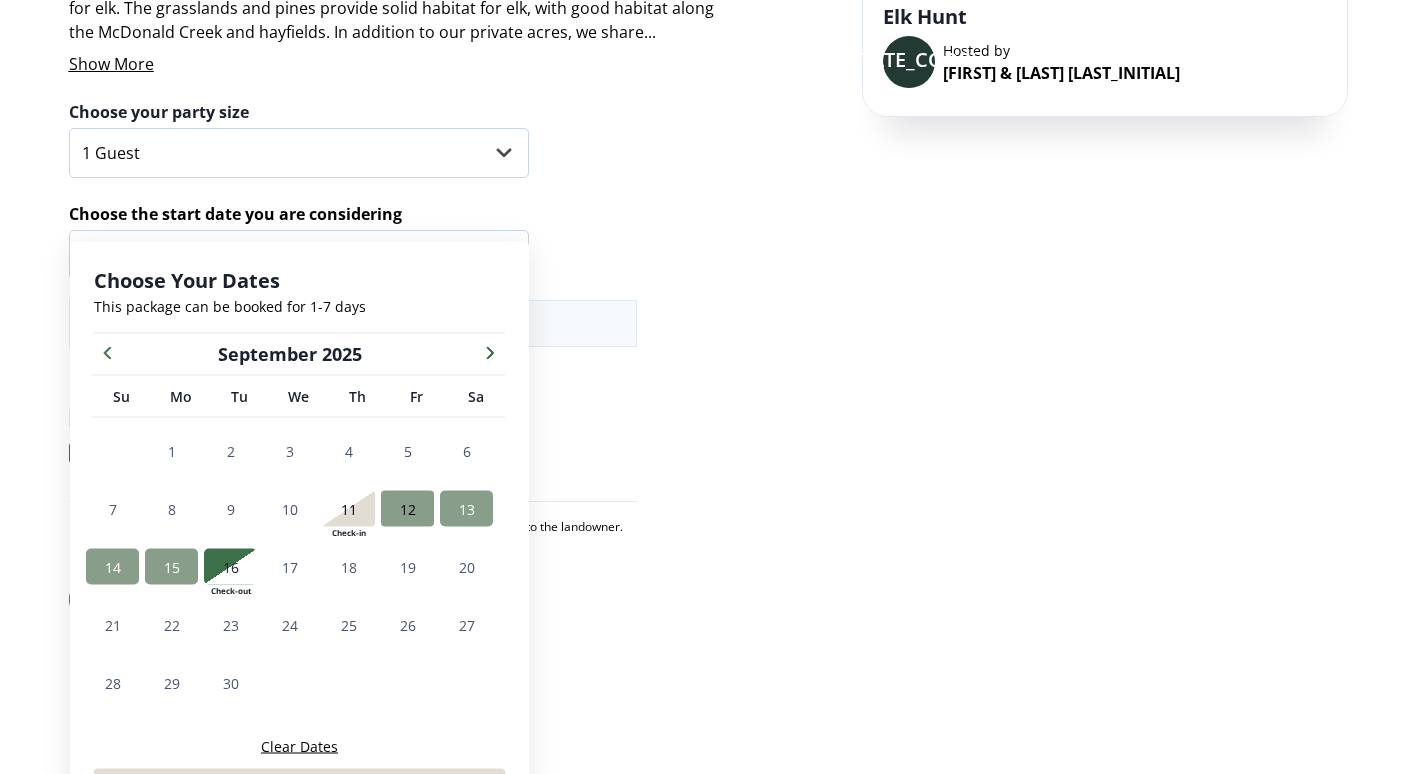 scroll, scrollTop: 368, scrollLeft: 0, axis: vertical 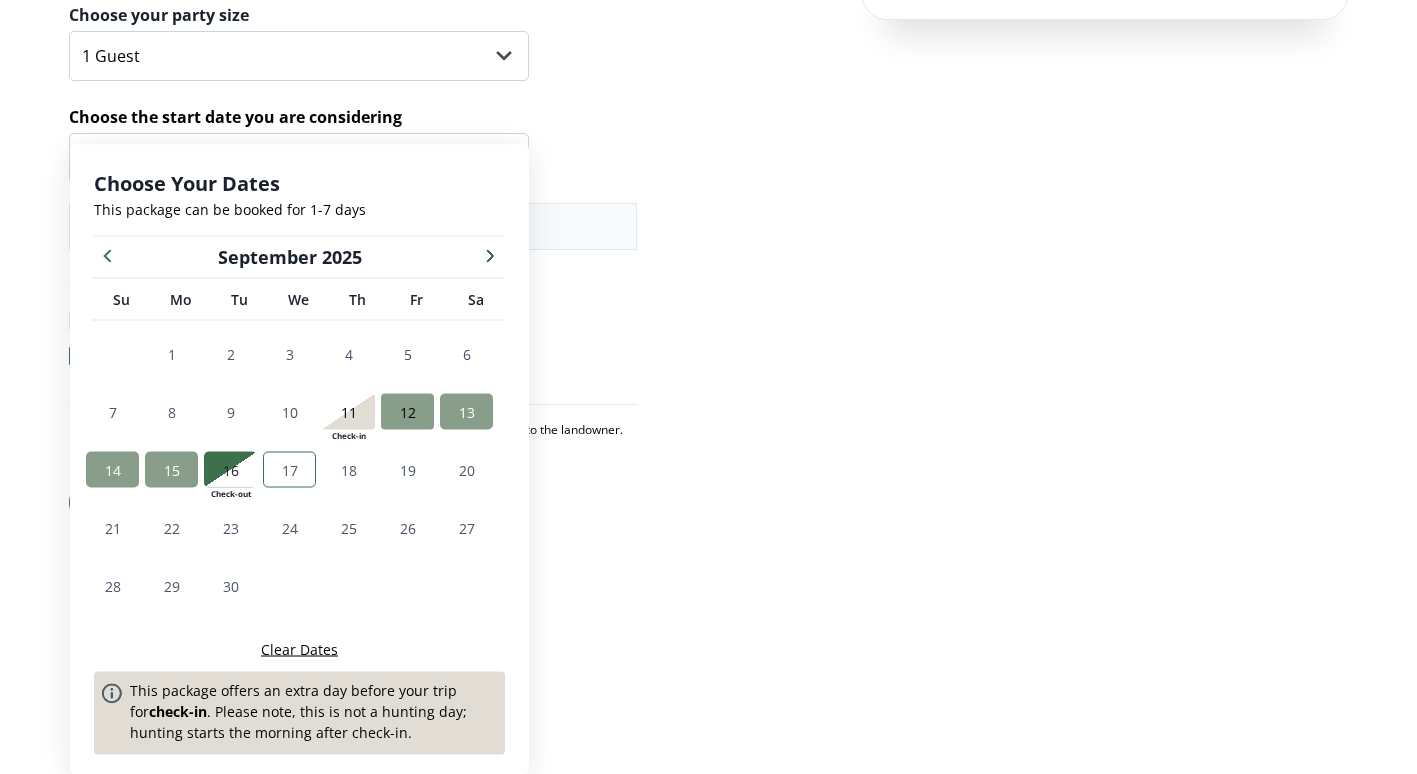 click on "17" at bounding box center [289, 470] 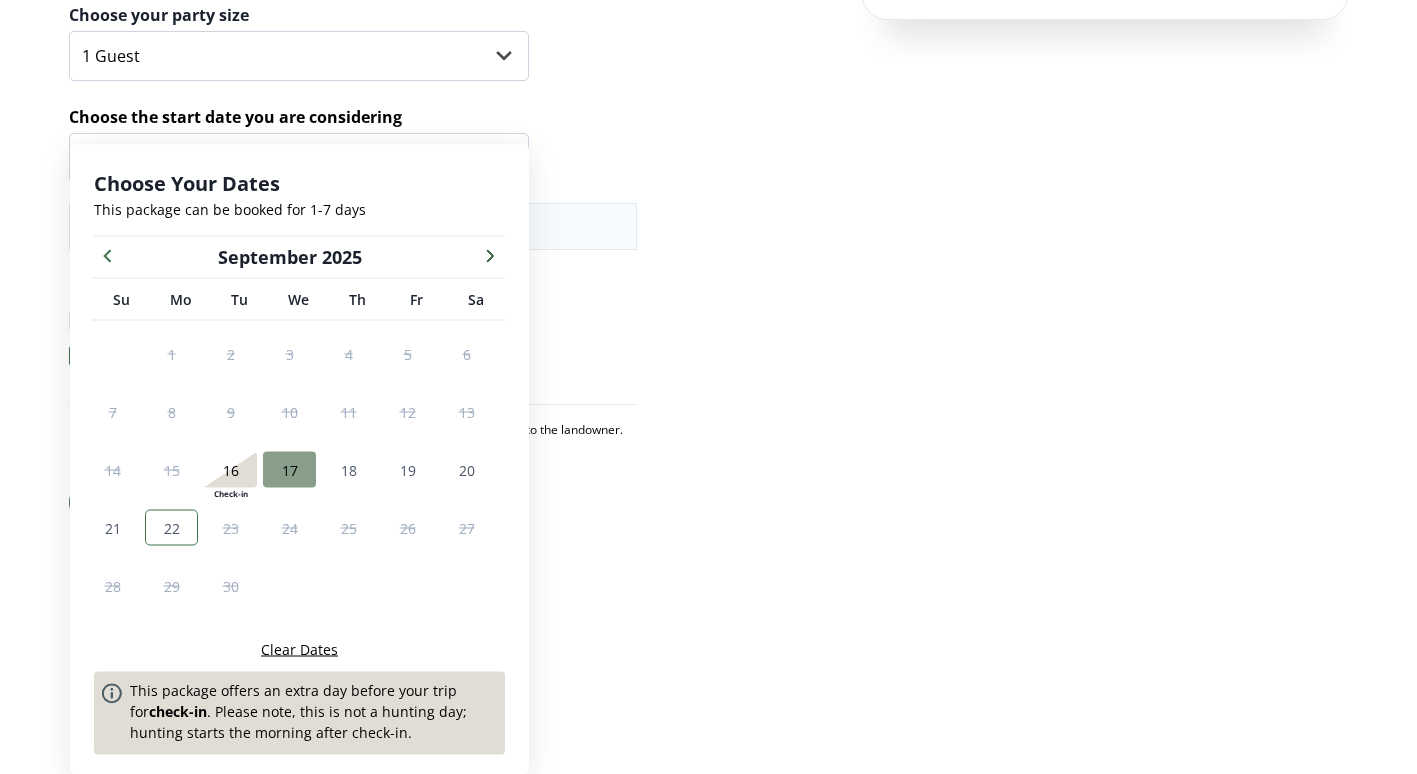 click on "22" at bounding box center (172, 527) 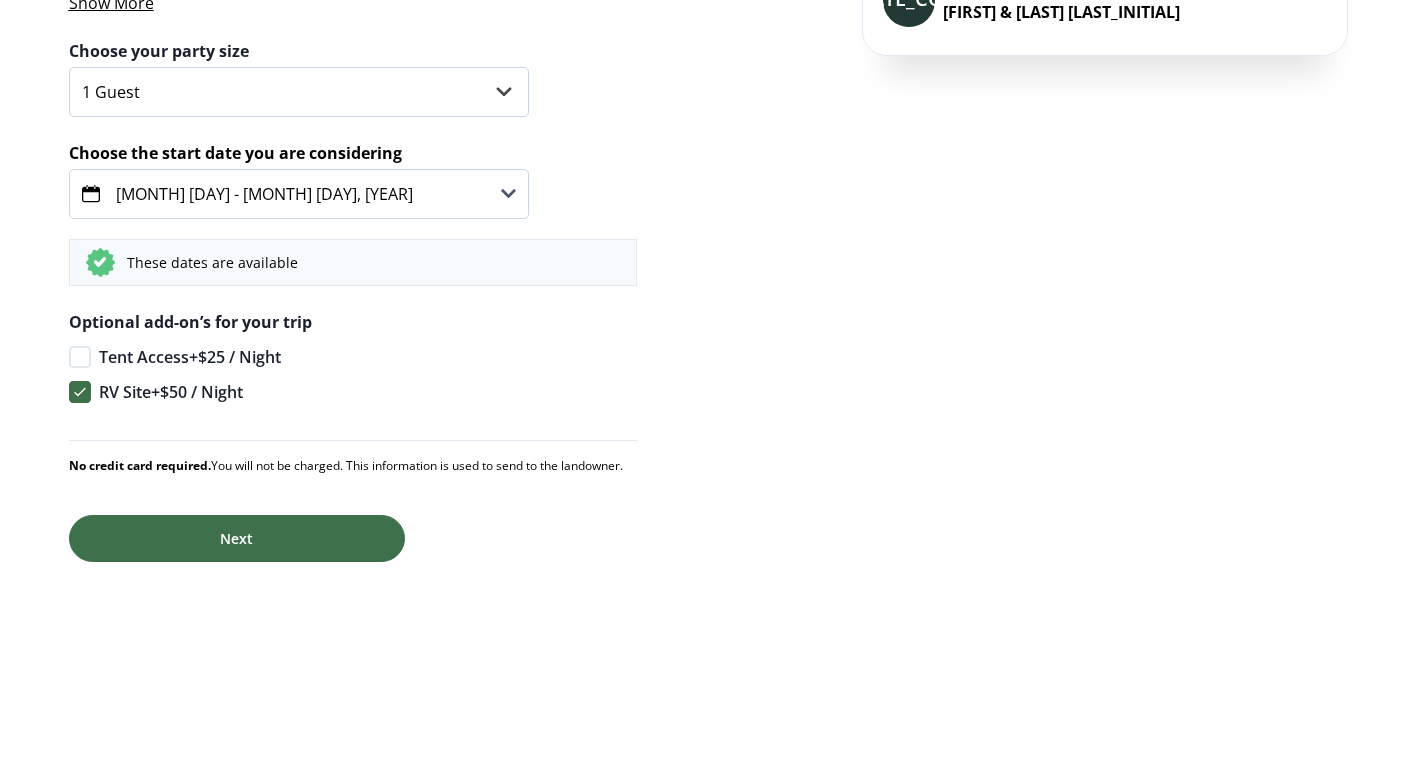 scroll, scrollTop: 284, scrollLeft: 0, axis: vertical 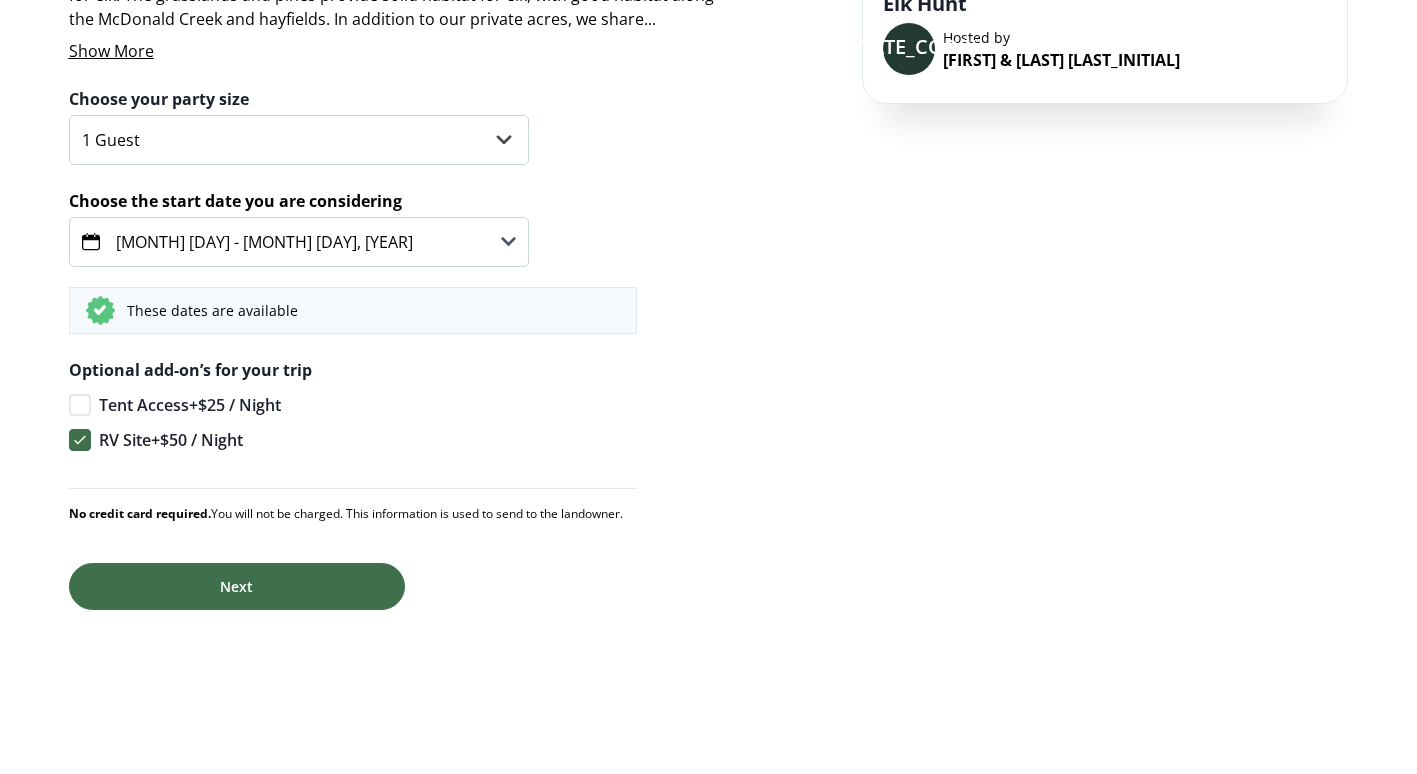click on "Sep 16 - Sep 22, 2025" at bounding box center [299, 242] 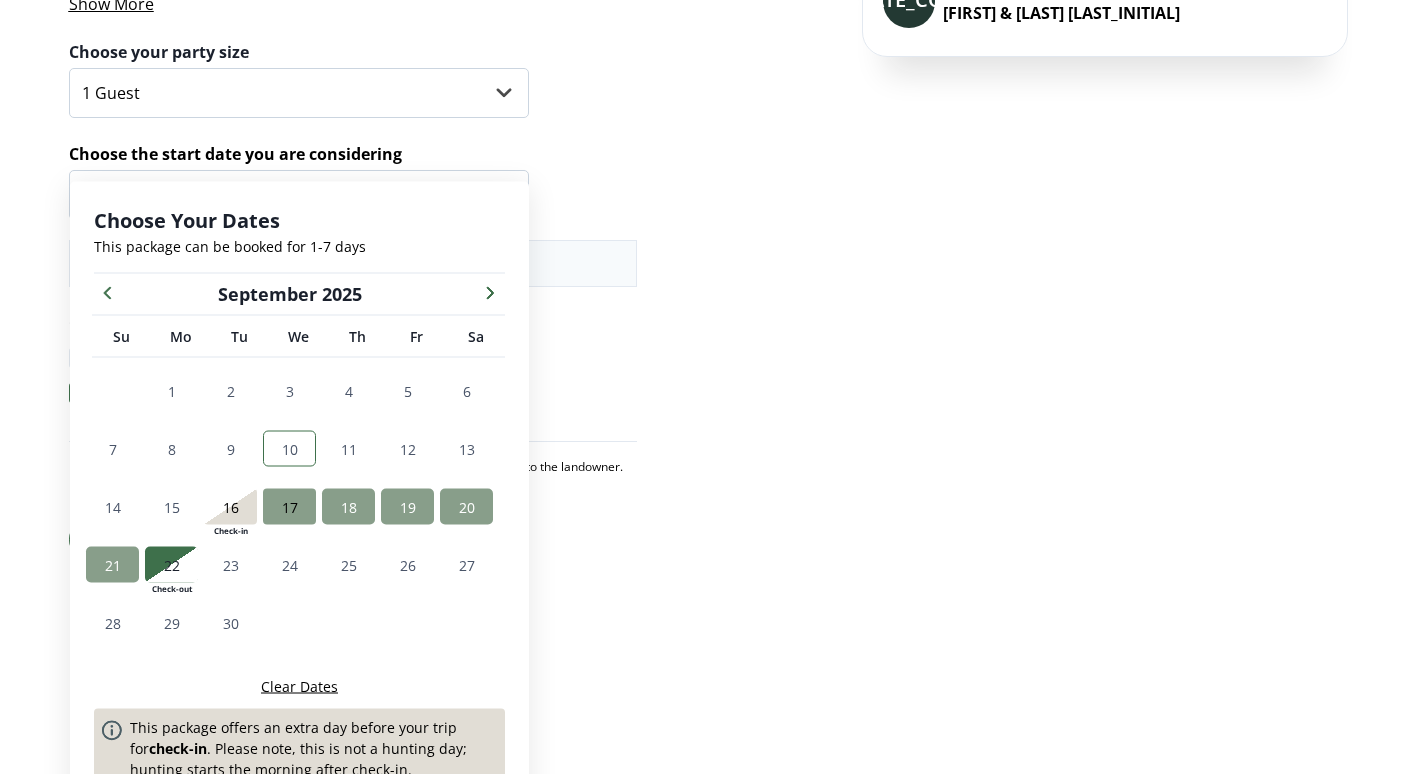scroll, scrollTop: 368, scrollLeft: 0, axis: vertical 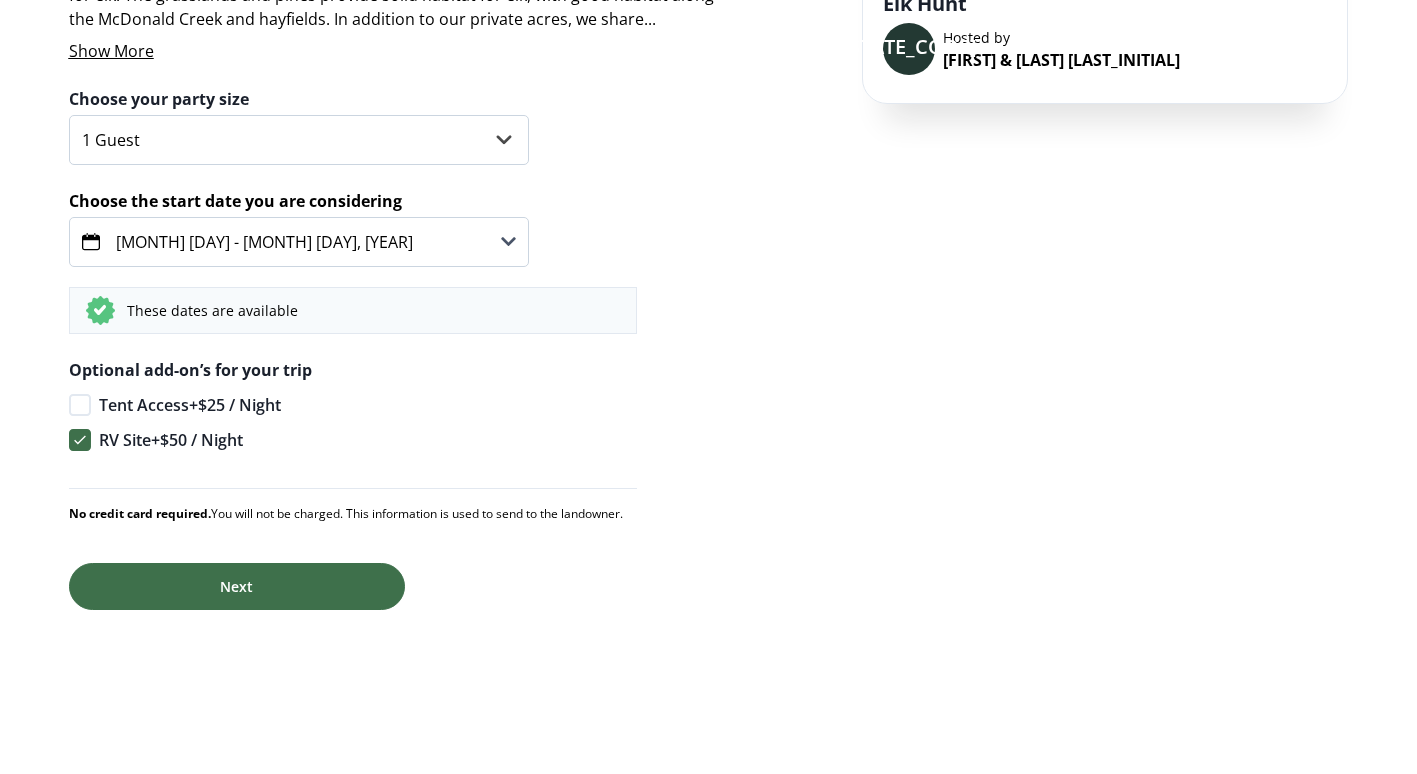click on "Next Next No credit card required.  You will not be charged. This information is used to send to the landowner." at bounding box center (402, 549) 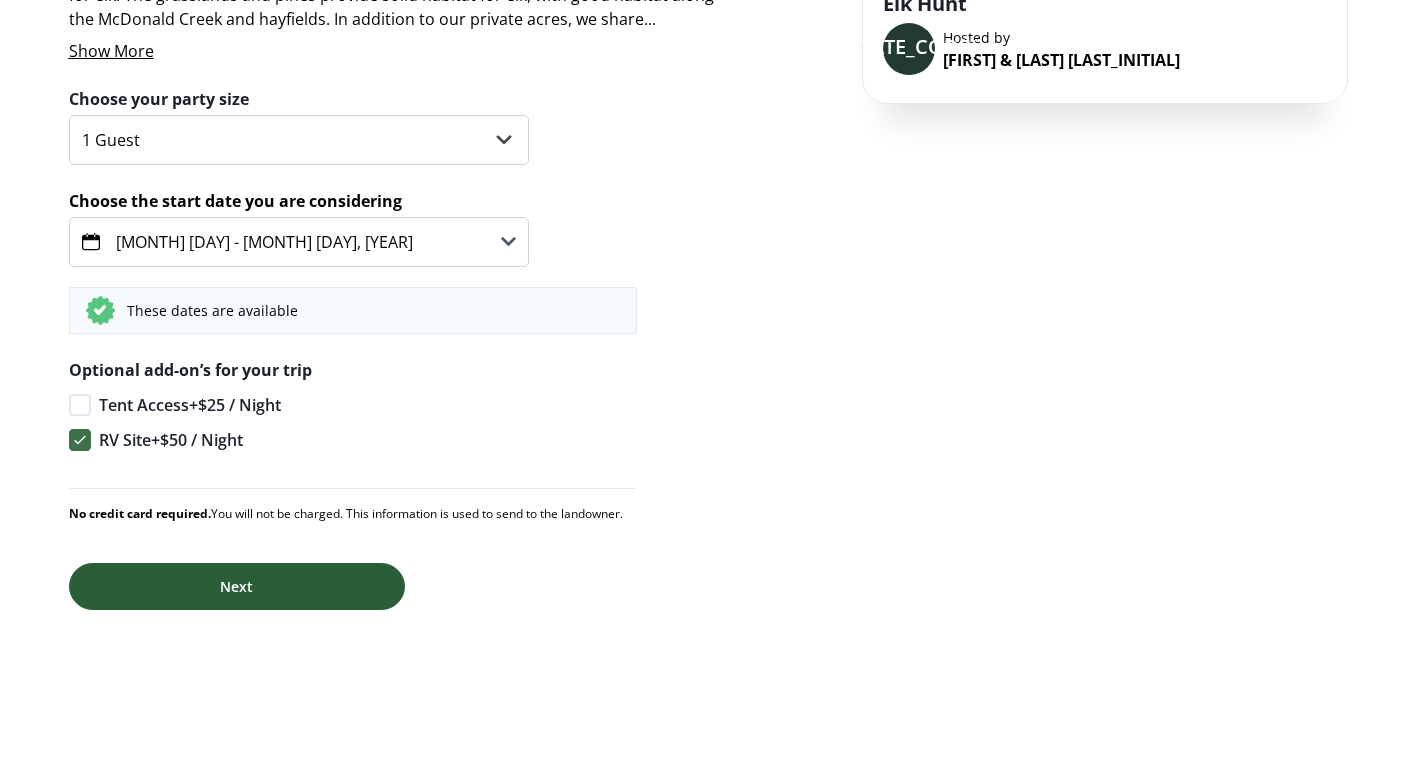 click on "Next" at bounding box center [237, 586] 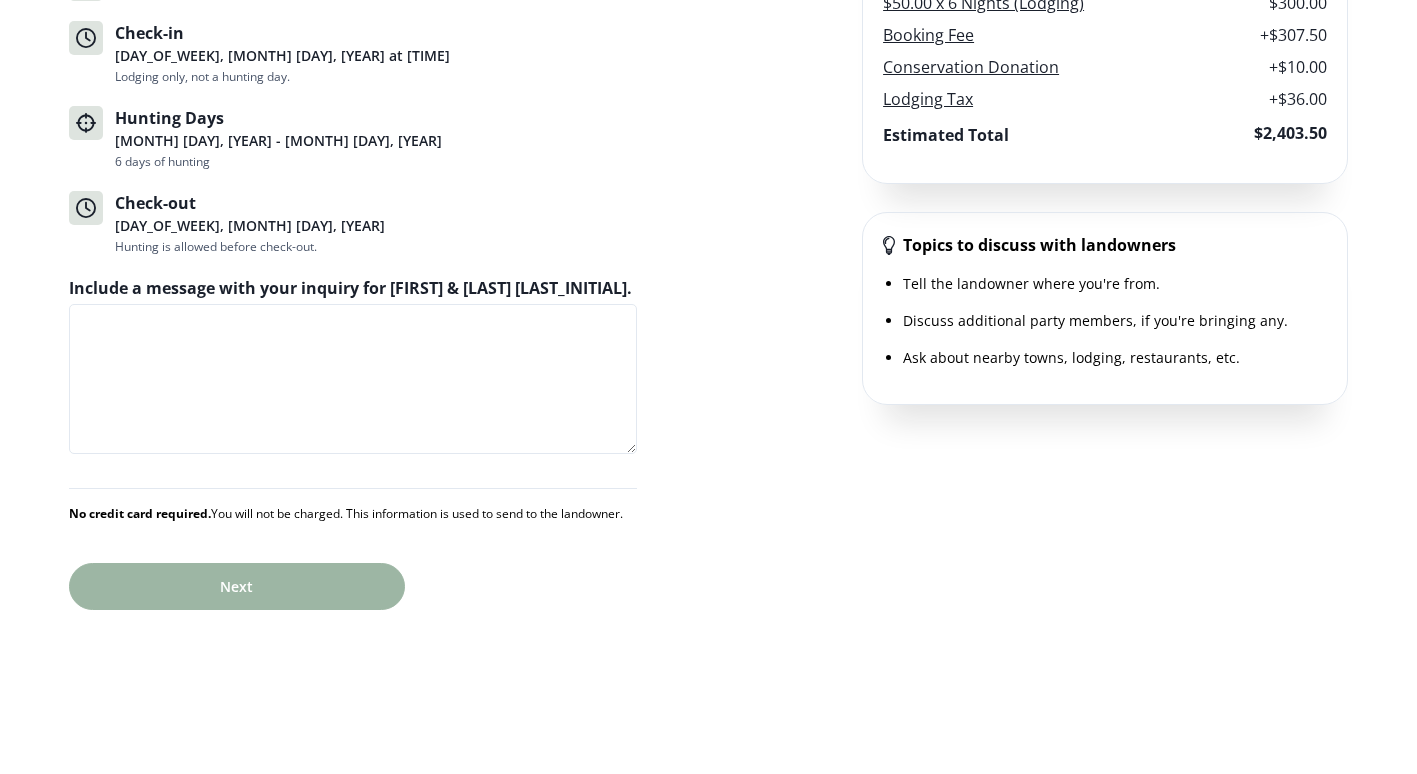 scroll, scrollTop: 0, scrollLeft: 0, axis: both 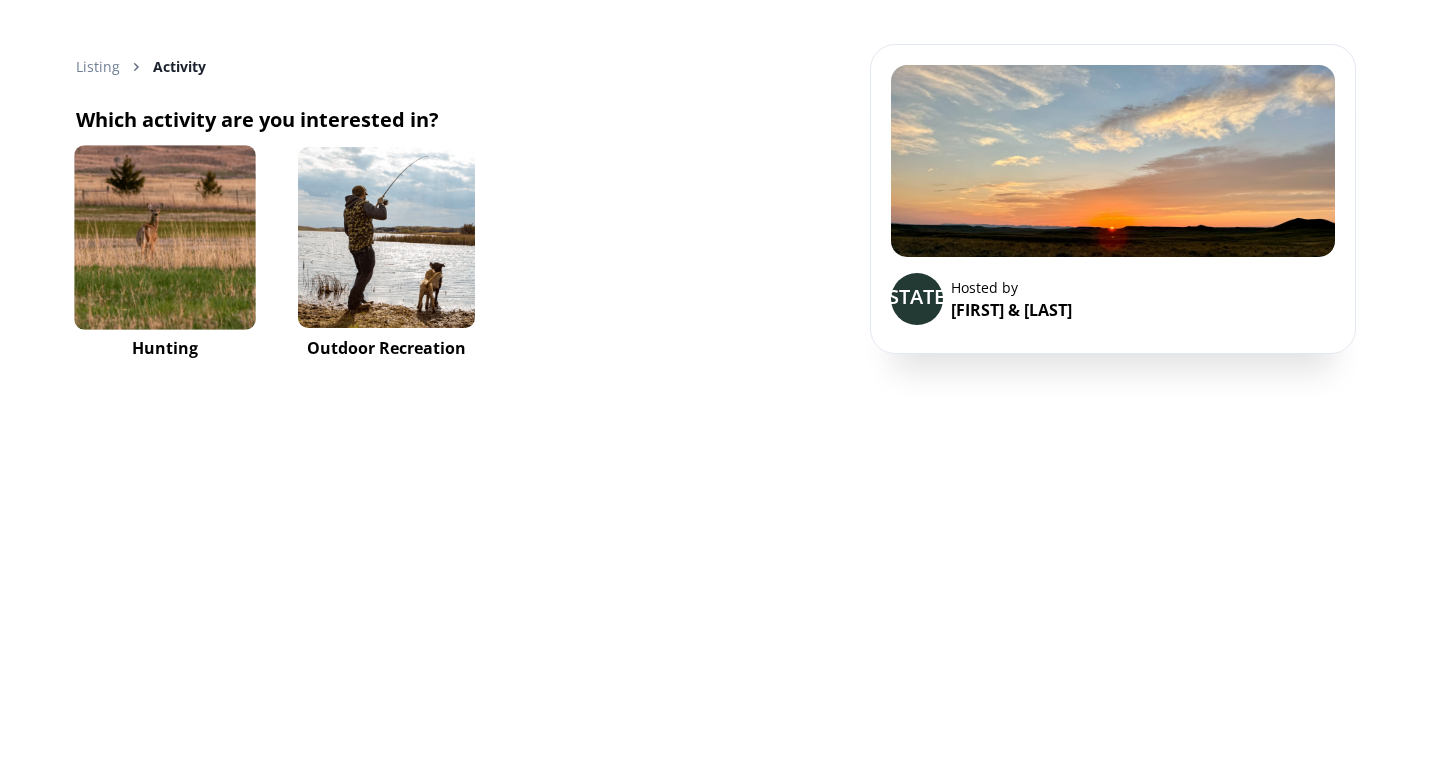 click at bounding box center (164, 237) 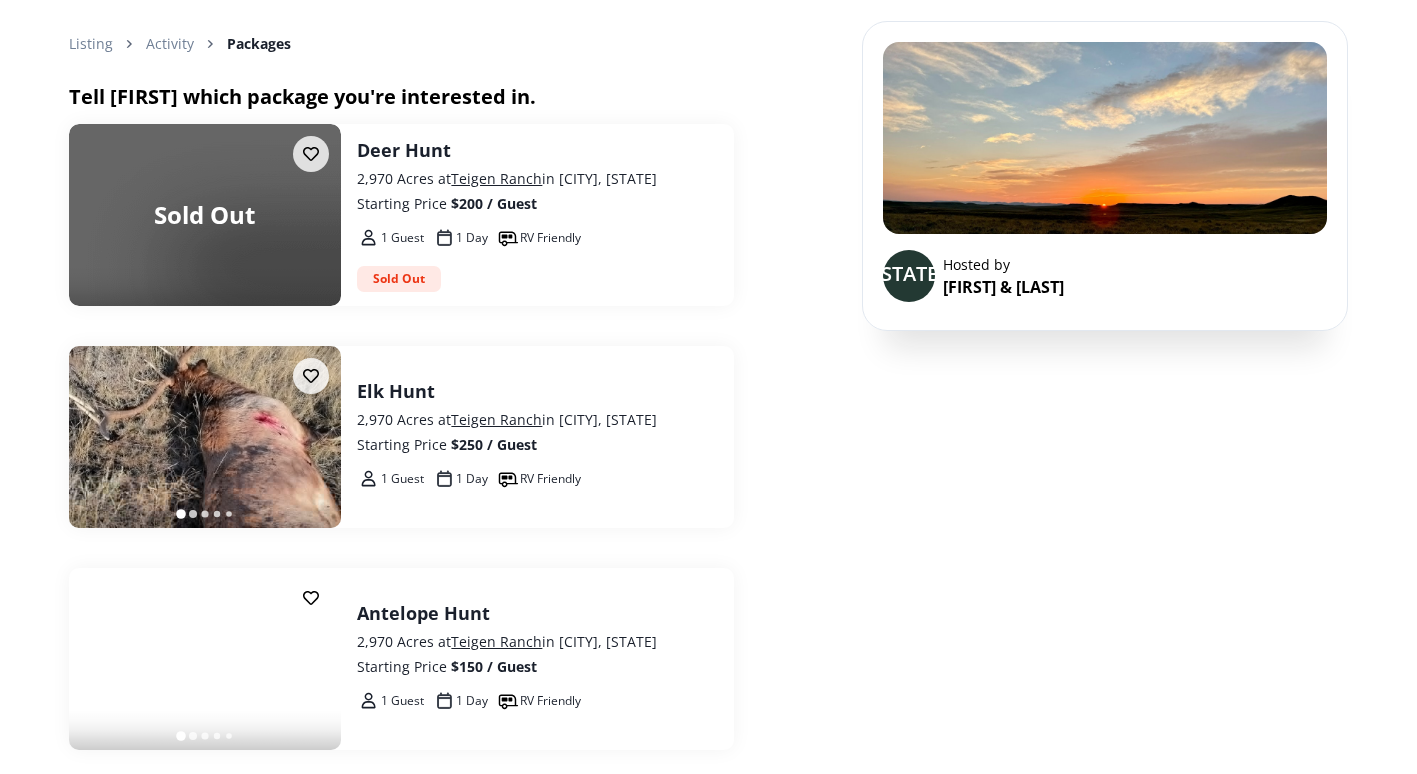 scroll, scrollTop: 22, scrollLeft: 0, axis: vertical 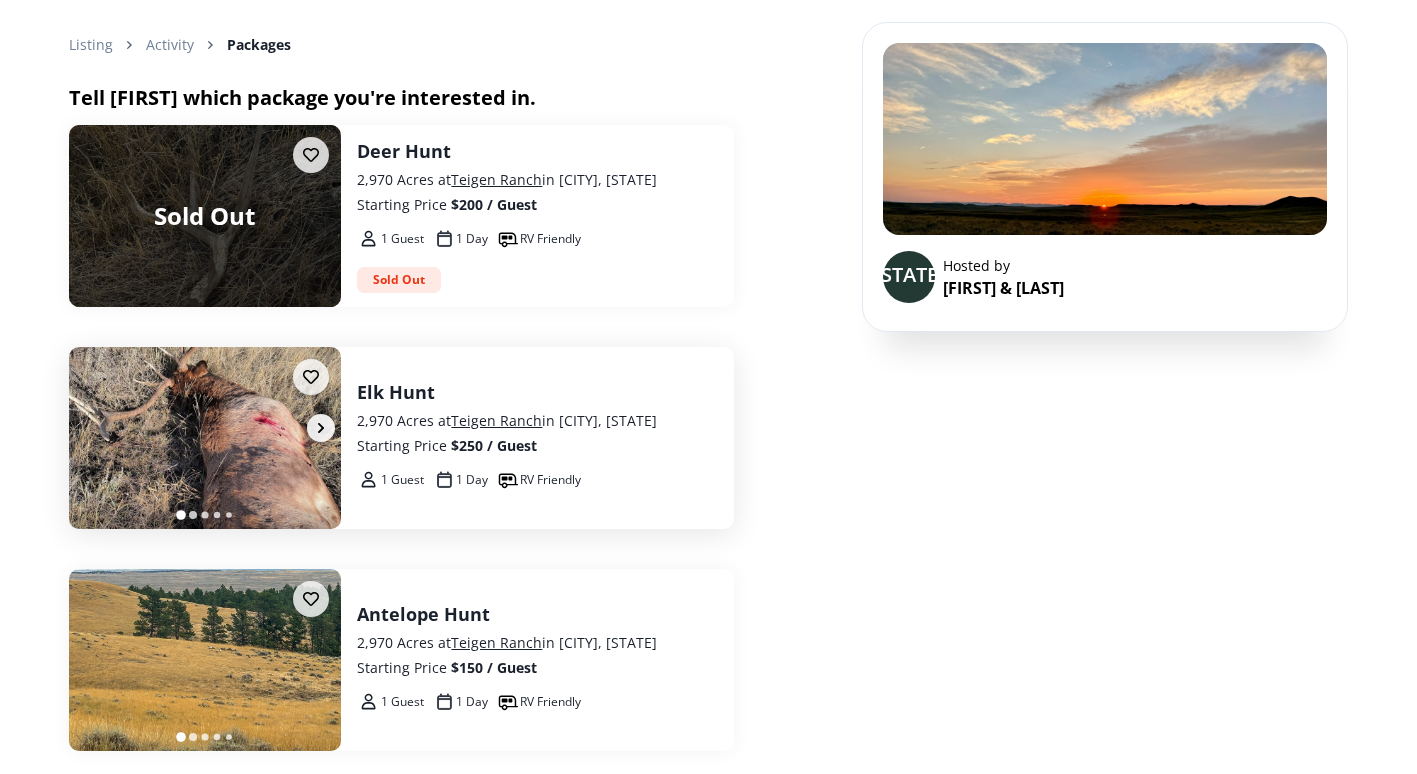 click at bounding box center [205, 438] 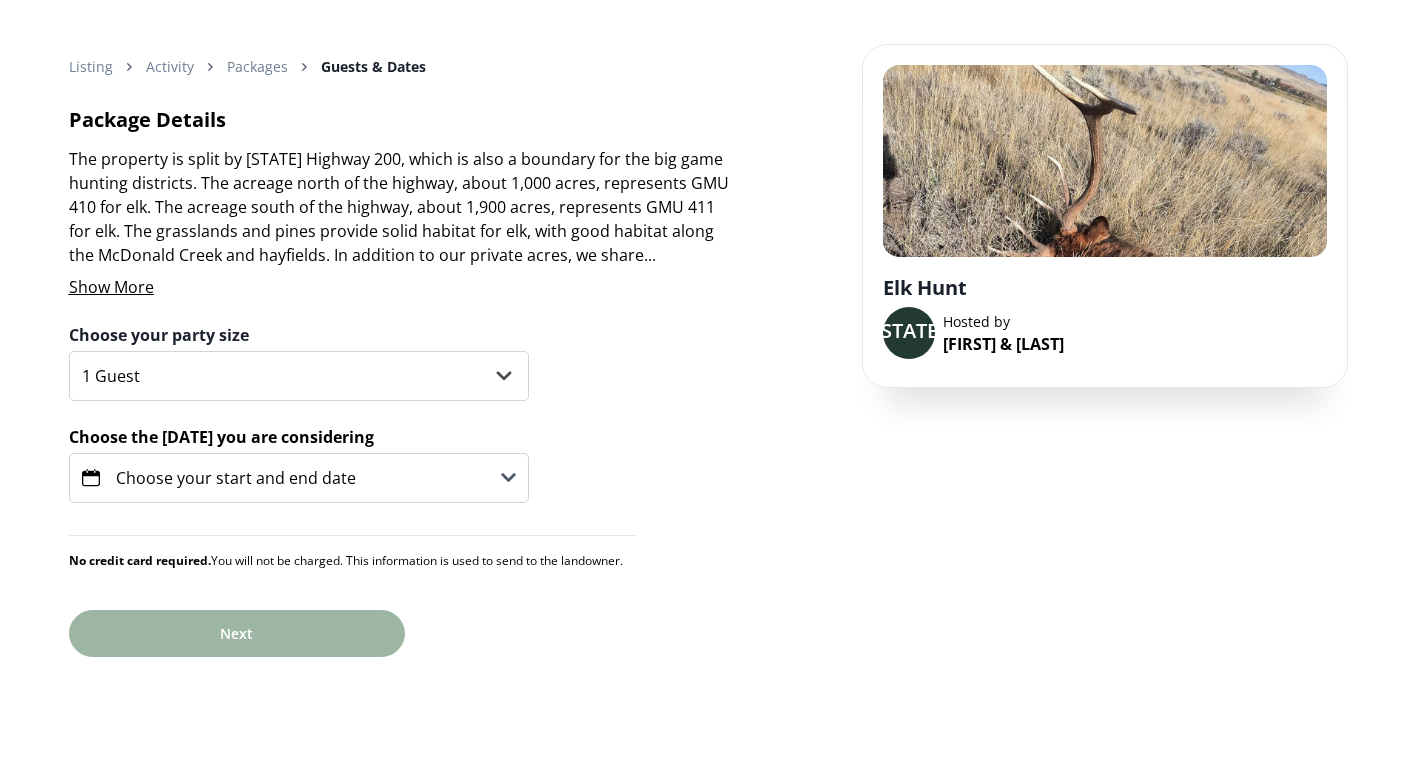click 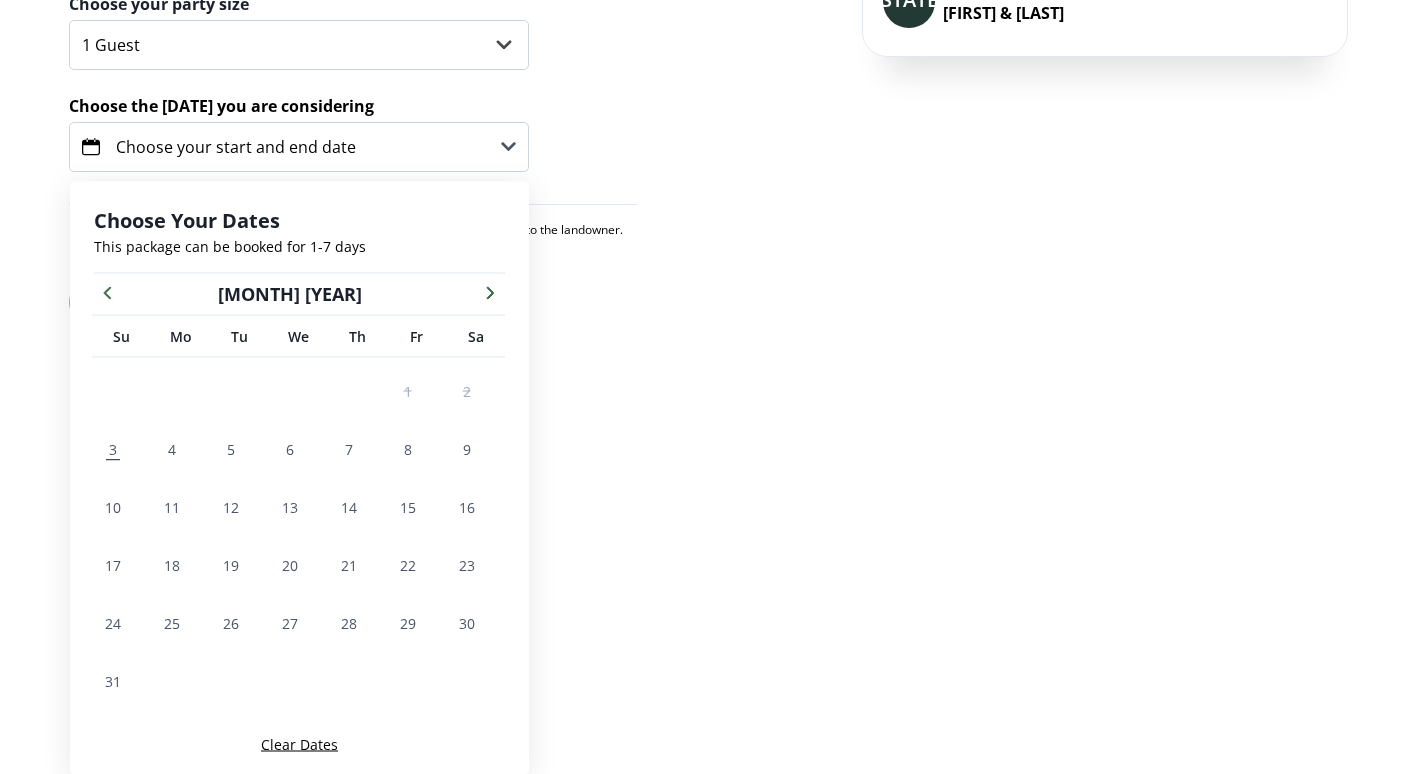 click on "Listing Activity Packages Guests & Dates Package Details The property is split by Montana Highway 200, which is also a boundary for the big game hunting districts. The acreage north of the highway, about 1,000 acres, represents GMU 410 for elk. The acreage south of the highway, about 1,900 acres, represents GMU 411 for elk.  The grasslands and pines provide solid habitat for elk, with good habitat along the McDonald Creek and hayfields. In addition to our private acres, we share  ...   Show More ...   Show More Package Details The property is split by Montana Highway 200, which is also a boundary for the big game hunting districts.  The acreage north of the highway, about 1,000 acres, represents GMU 410 for elk. The acreage south of the highway, about 1,900 acres, represents GMU 411 for elk.
The grasslands and pines provide solid habitat for elk, with good habitat along the McDonald Creek and hayfields.
RV and tent camping is available to add on to your packages.
Choose your party size 1  Guest" at bounding box center [466, 53] 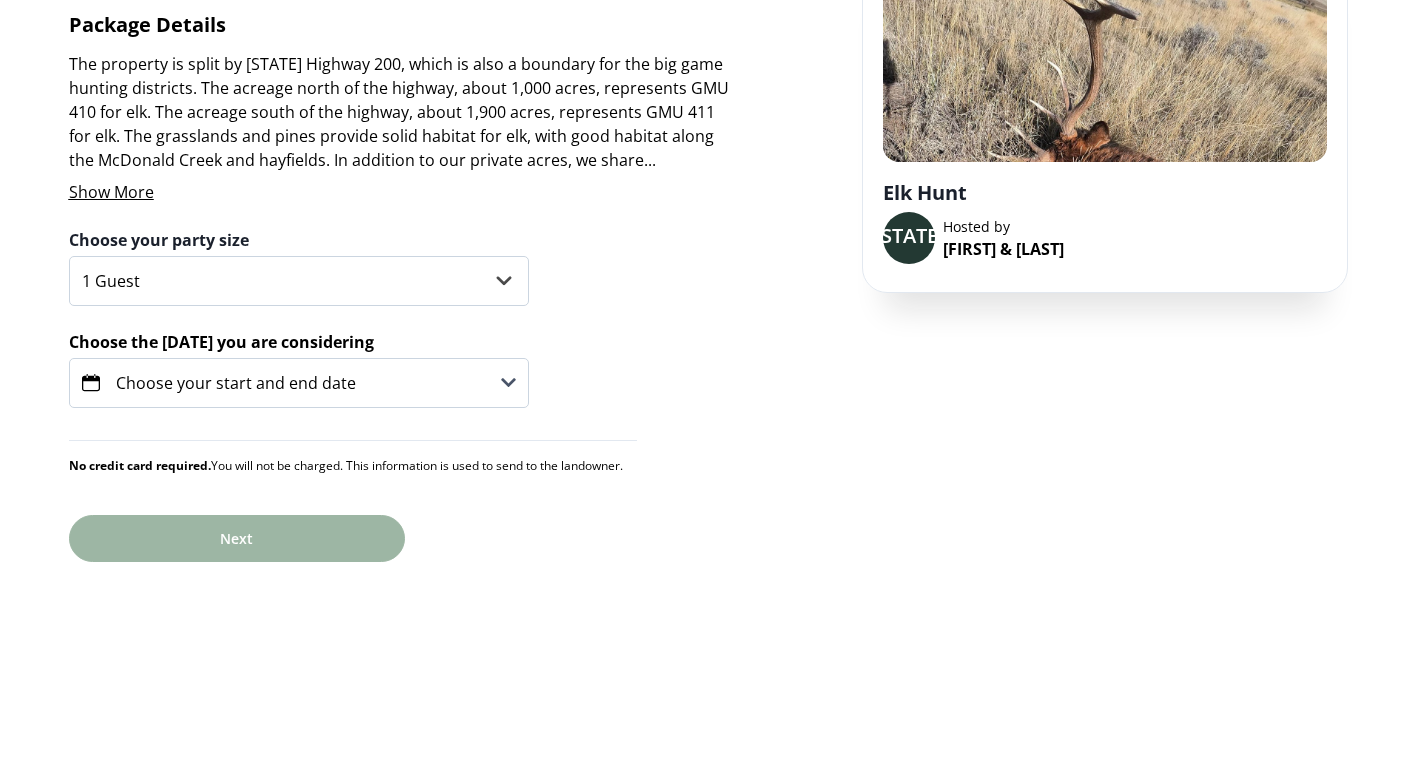 scroll, scrollTop: 0, scrollLeft: 0, axis: both 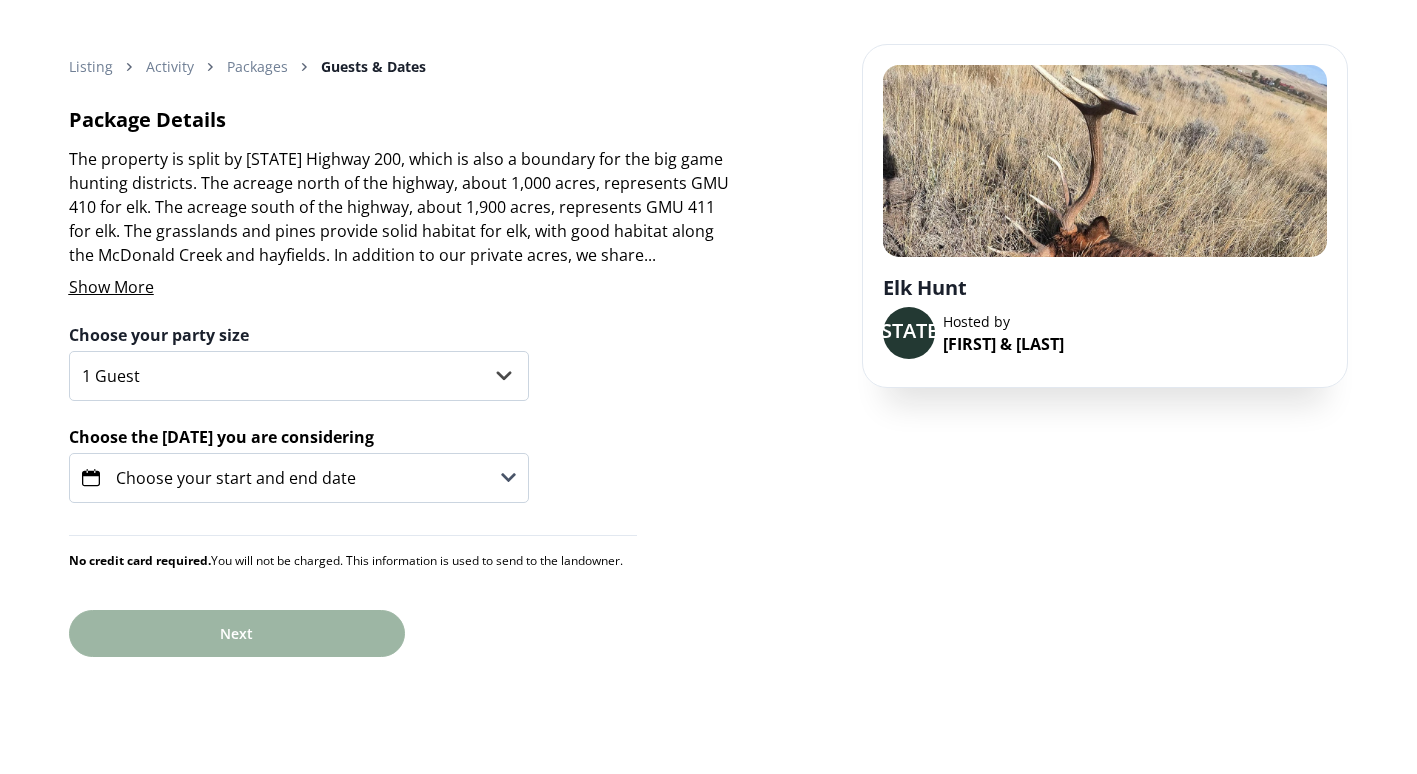 click on "Choose your start and end date" at bounding box center [299, 478] 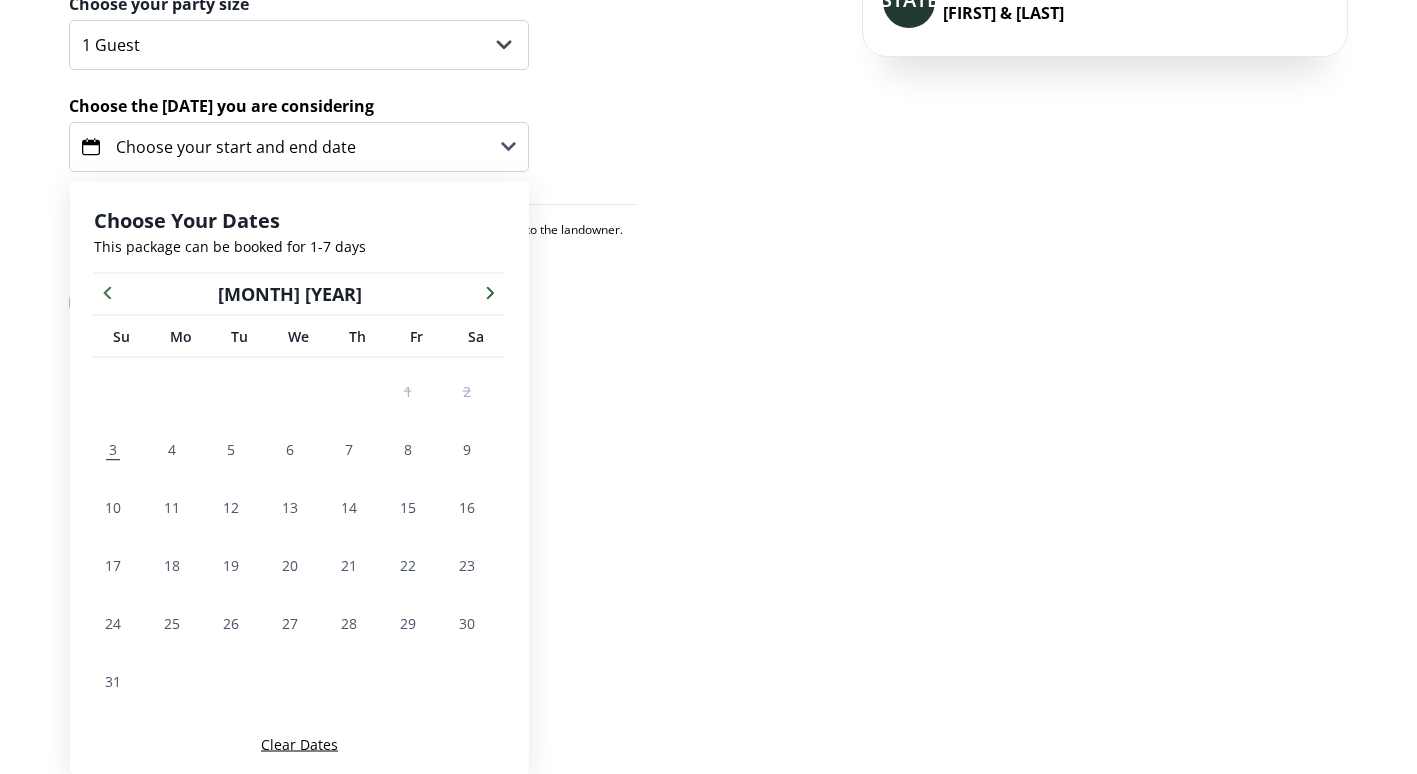 scroll, scrollTop: 331, scrollLeft: 0, axis: vertical 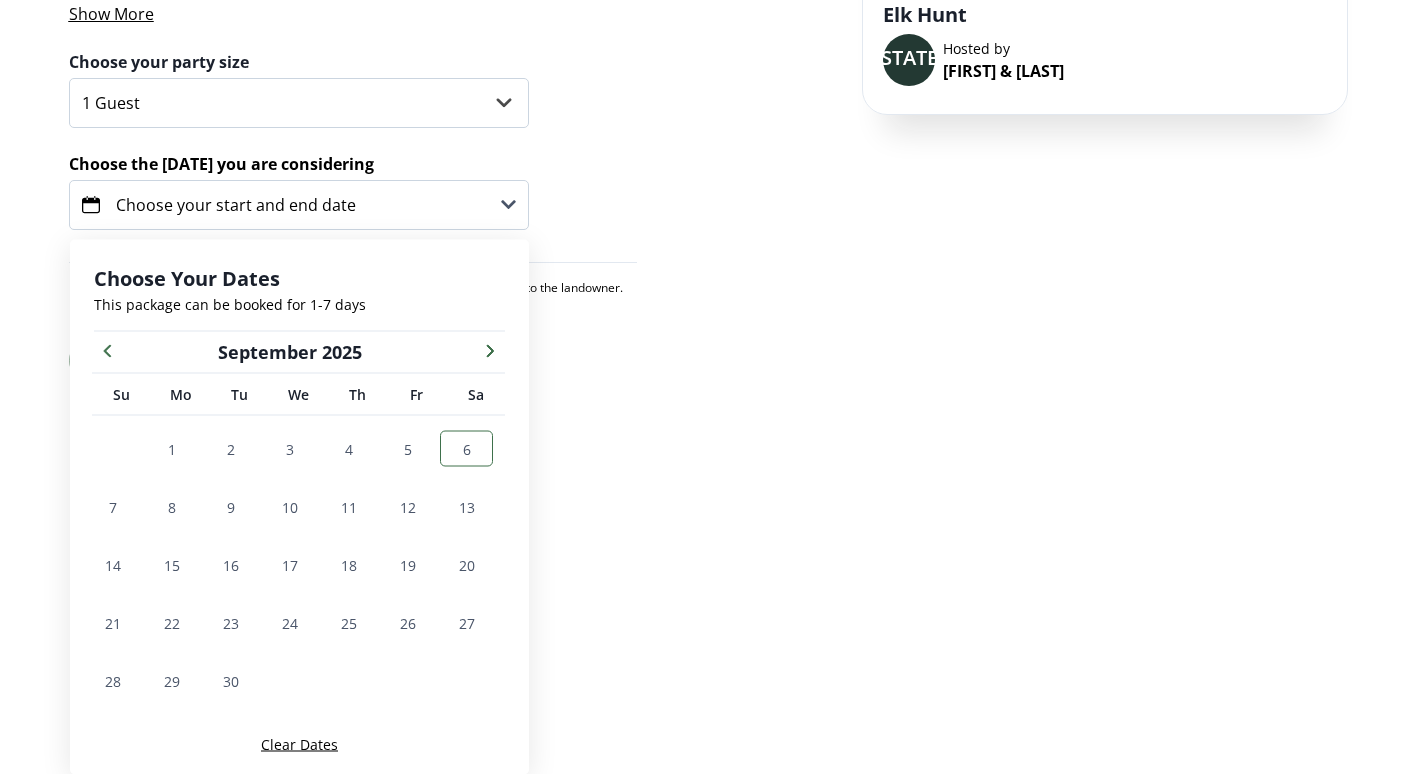 click on "6" at bounding box center [467, 448] 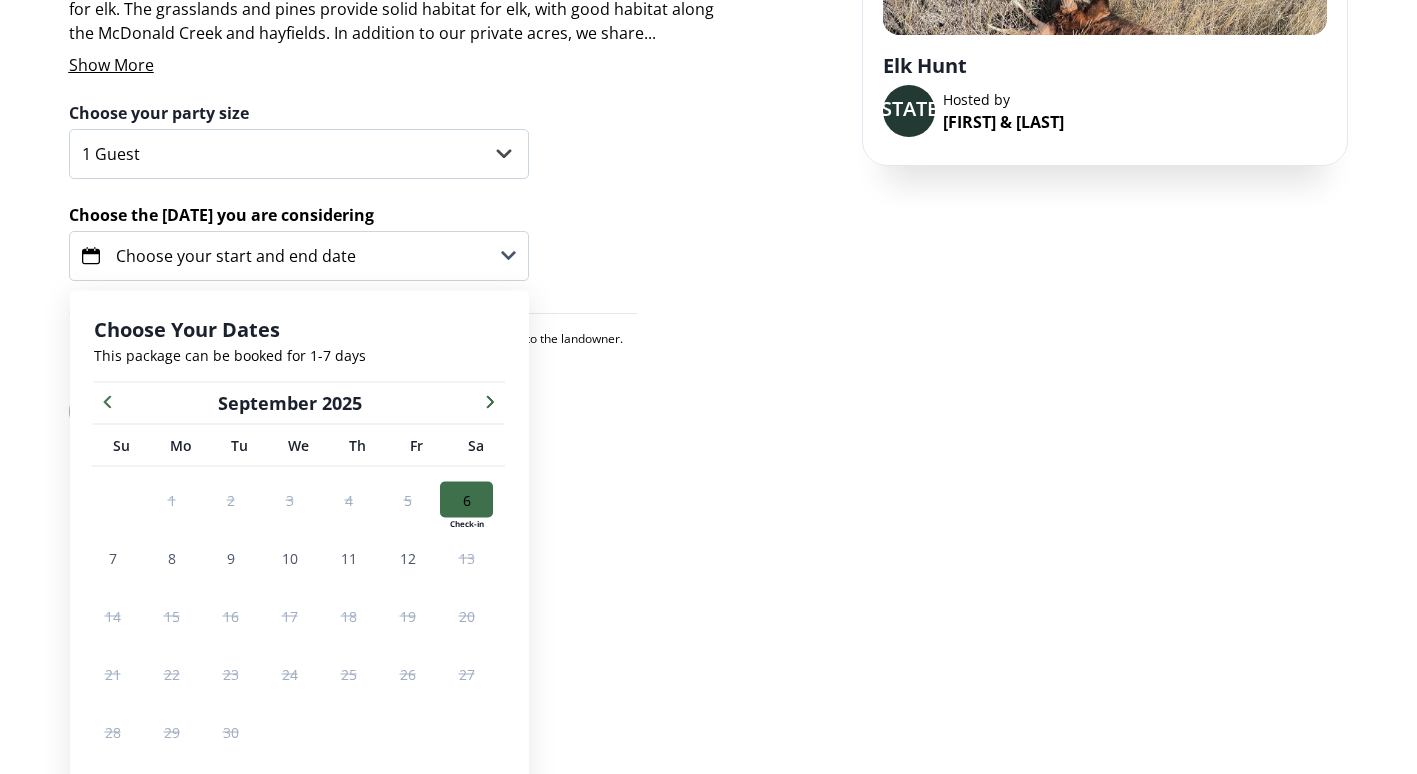 scroll, scrollTop: 224, scrollLeft: 0, axis: vertical 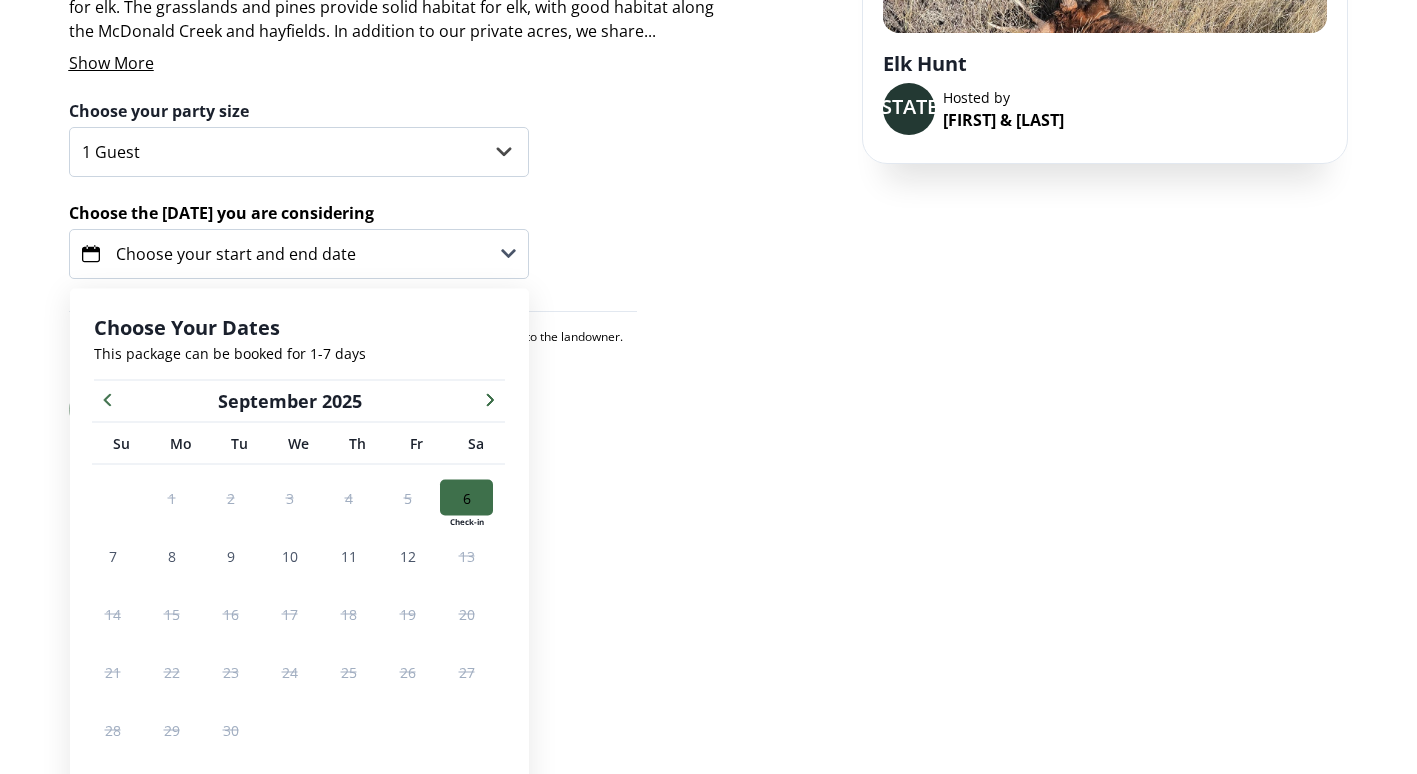 click on "6 Check-in" at bounding box center (466, 498) 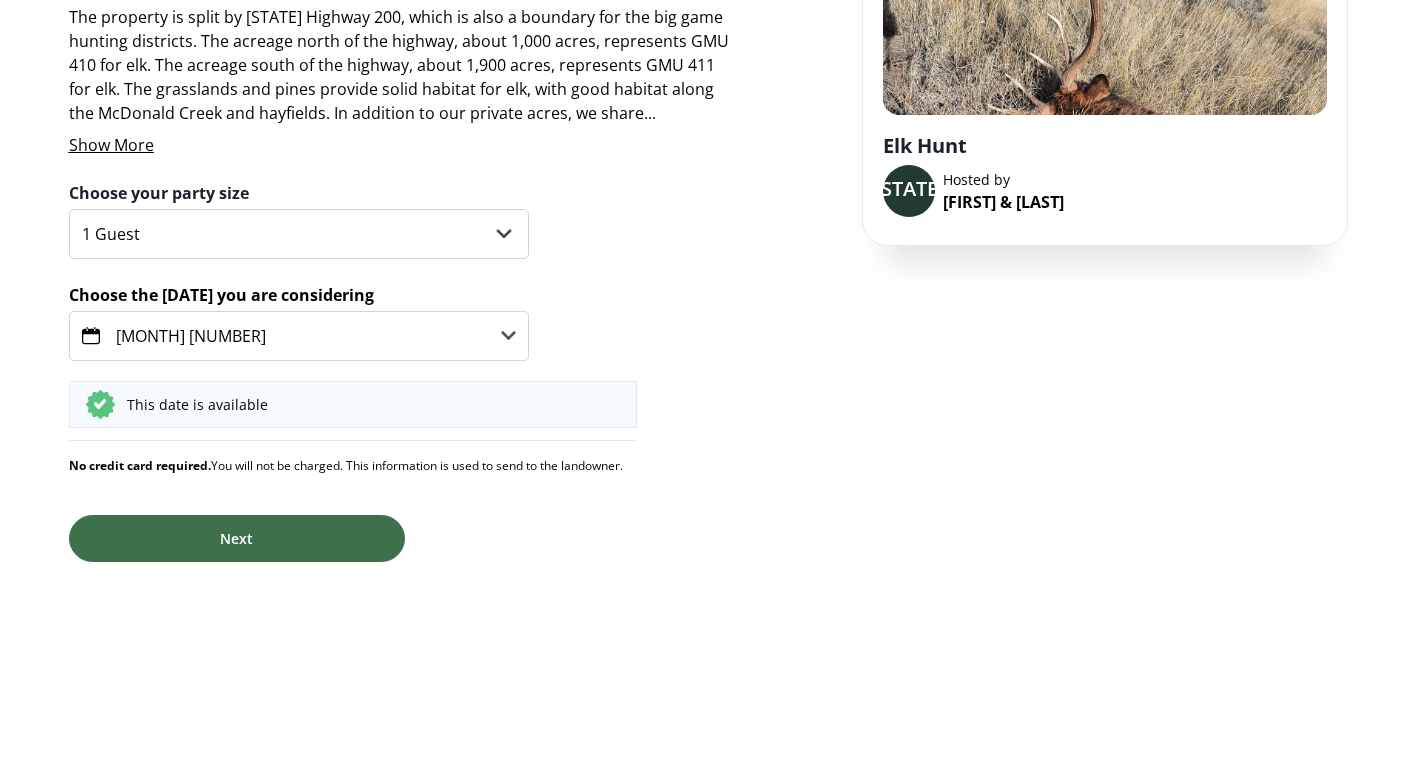 scroll, scrollTop: 0, scrollLeft: 0, axis: both 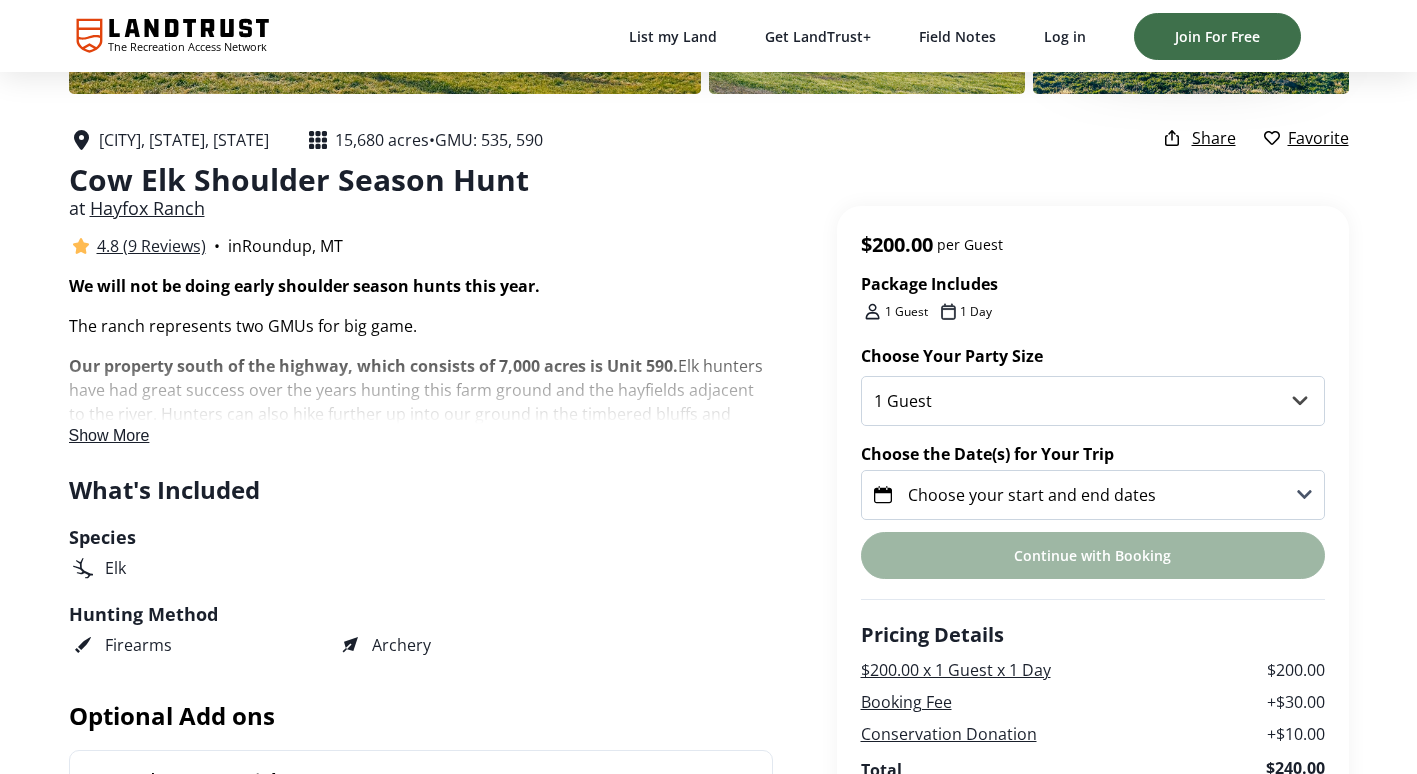 click on "Show More" at bounding box center (109, 435) 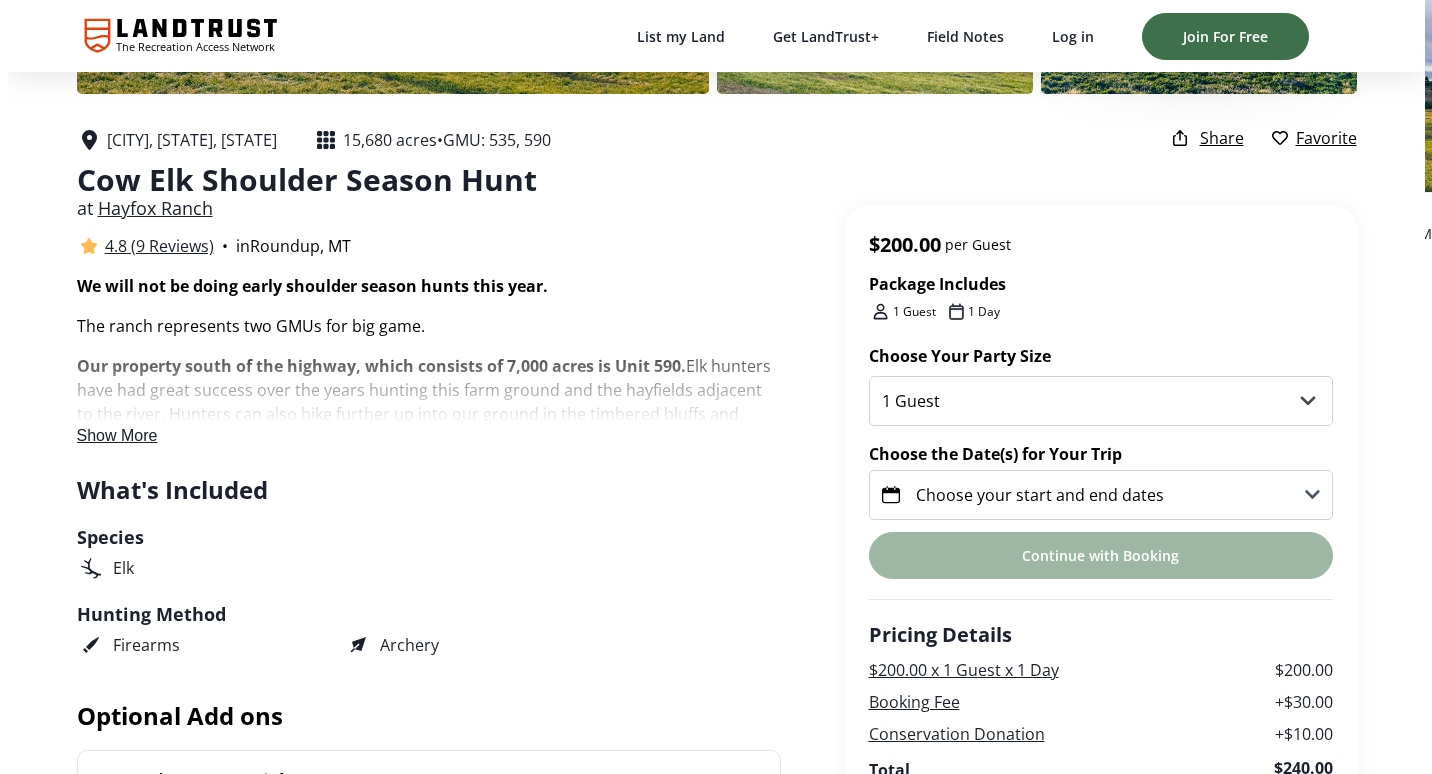 scroll, scrollTop: 0, scrollLeft: 0, axis: both 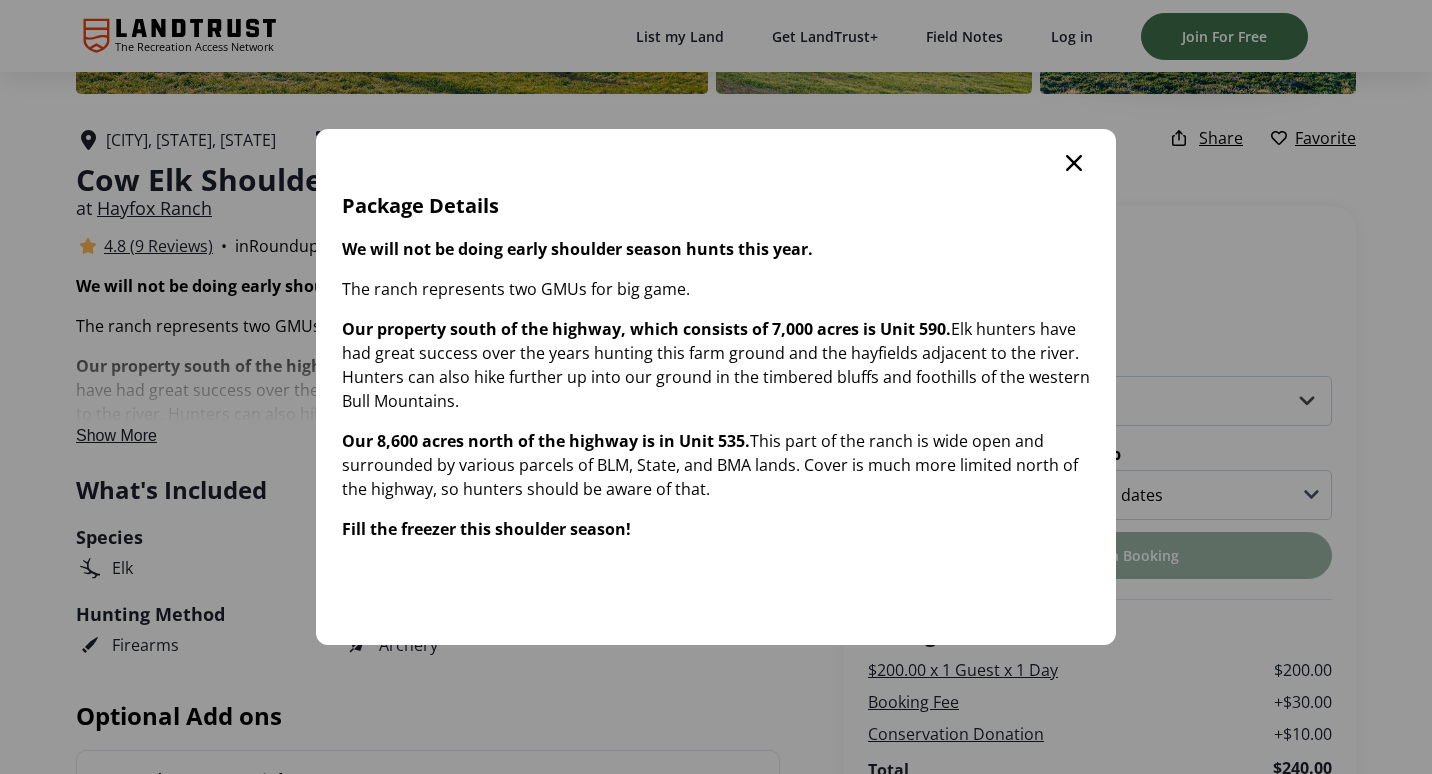 click 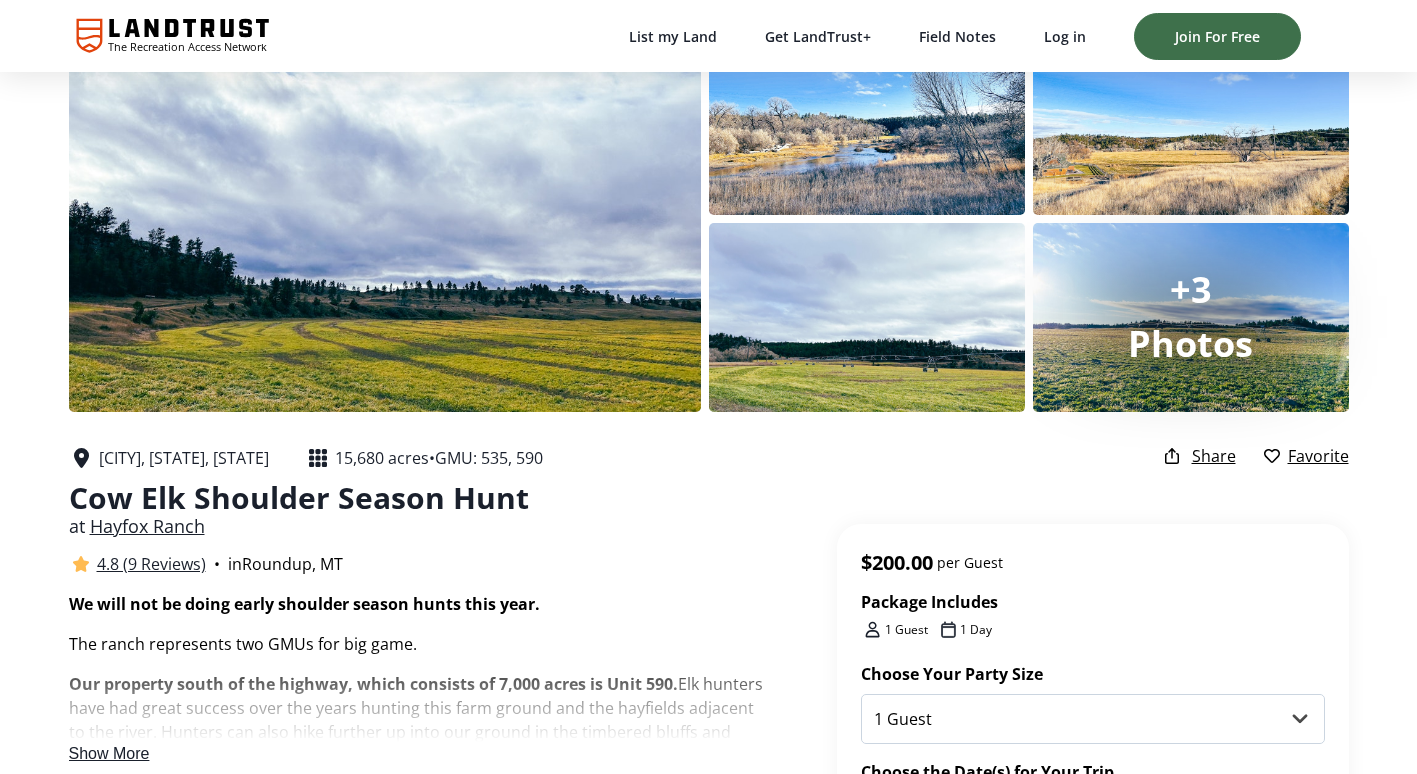 scroll, scrollTop: 72, scrollLeft: 0, axis: vertical 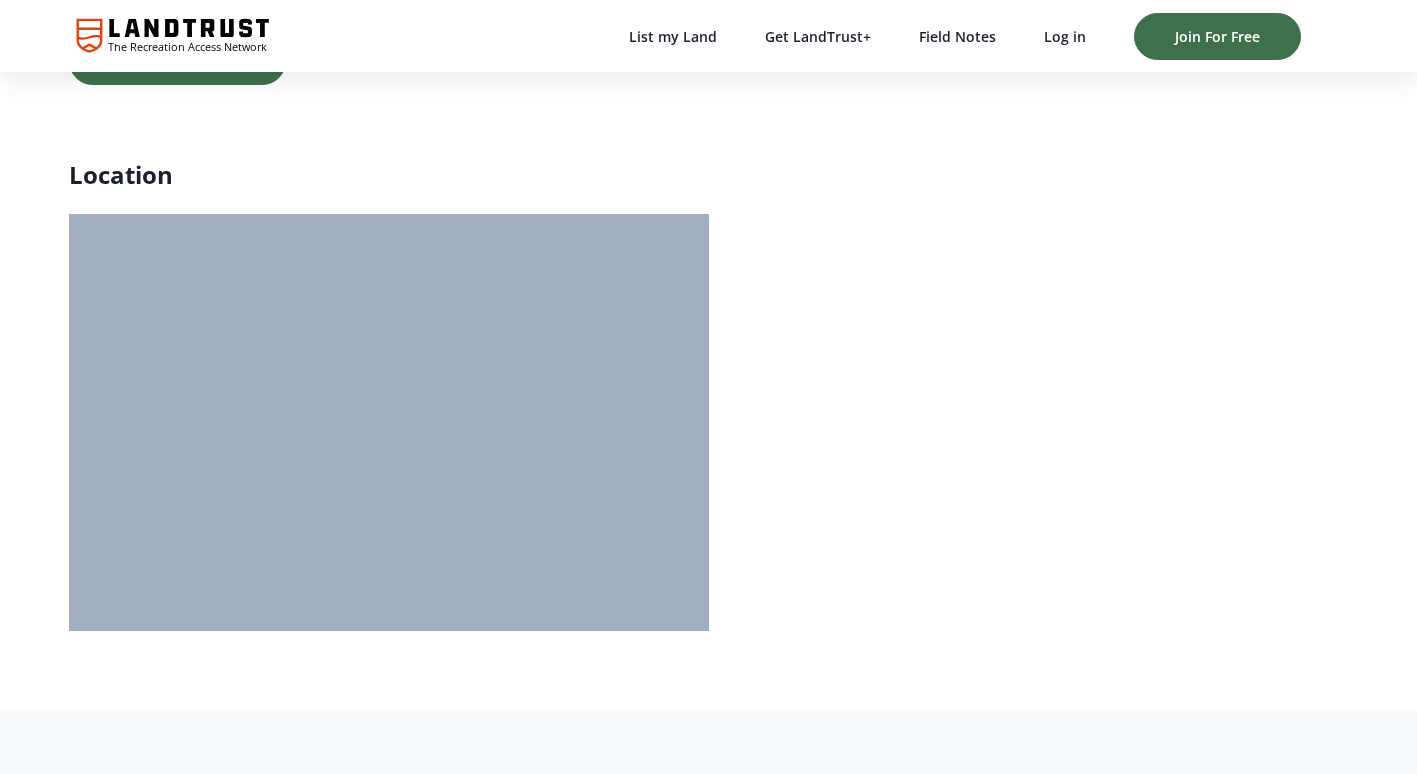 click at bounding box center [389, 227] 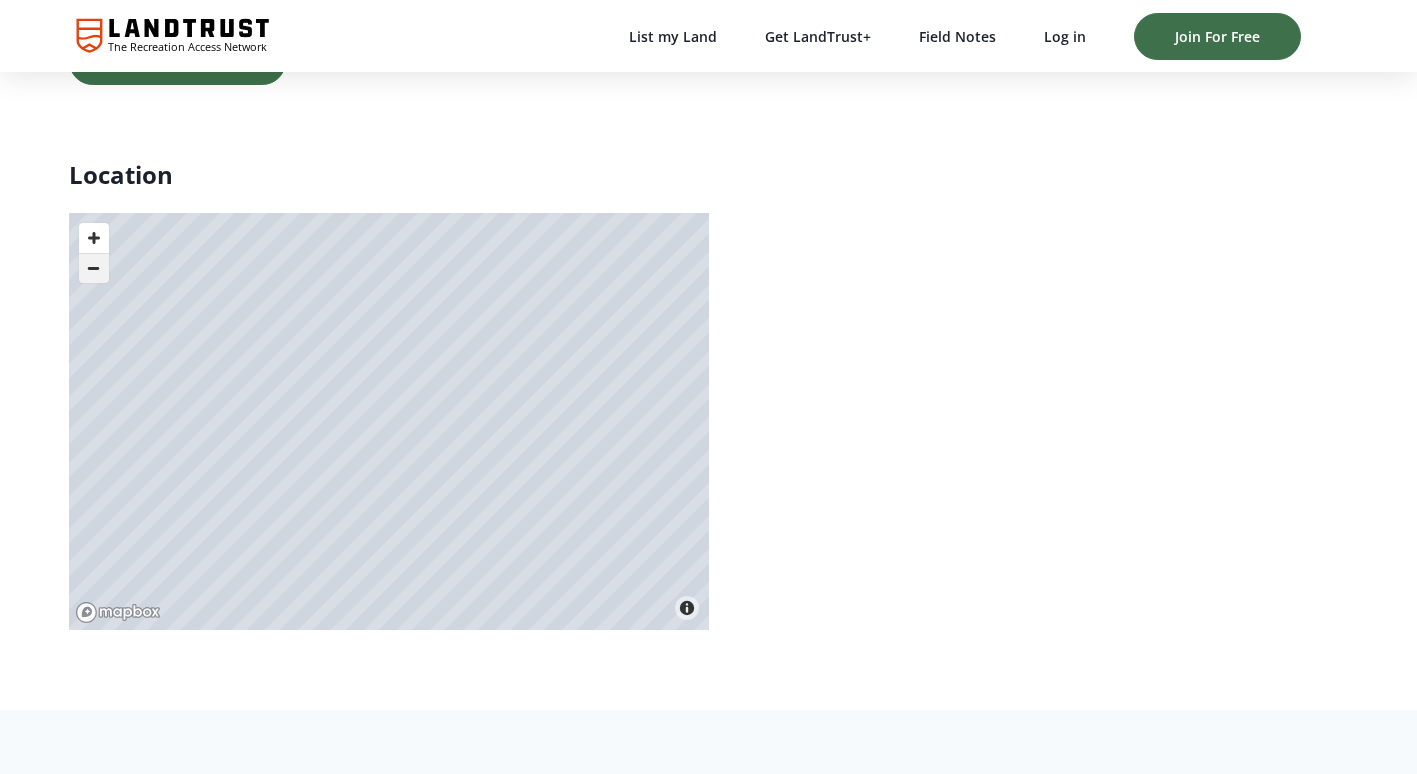 click at bounding box center [94, 268] 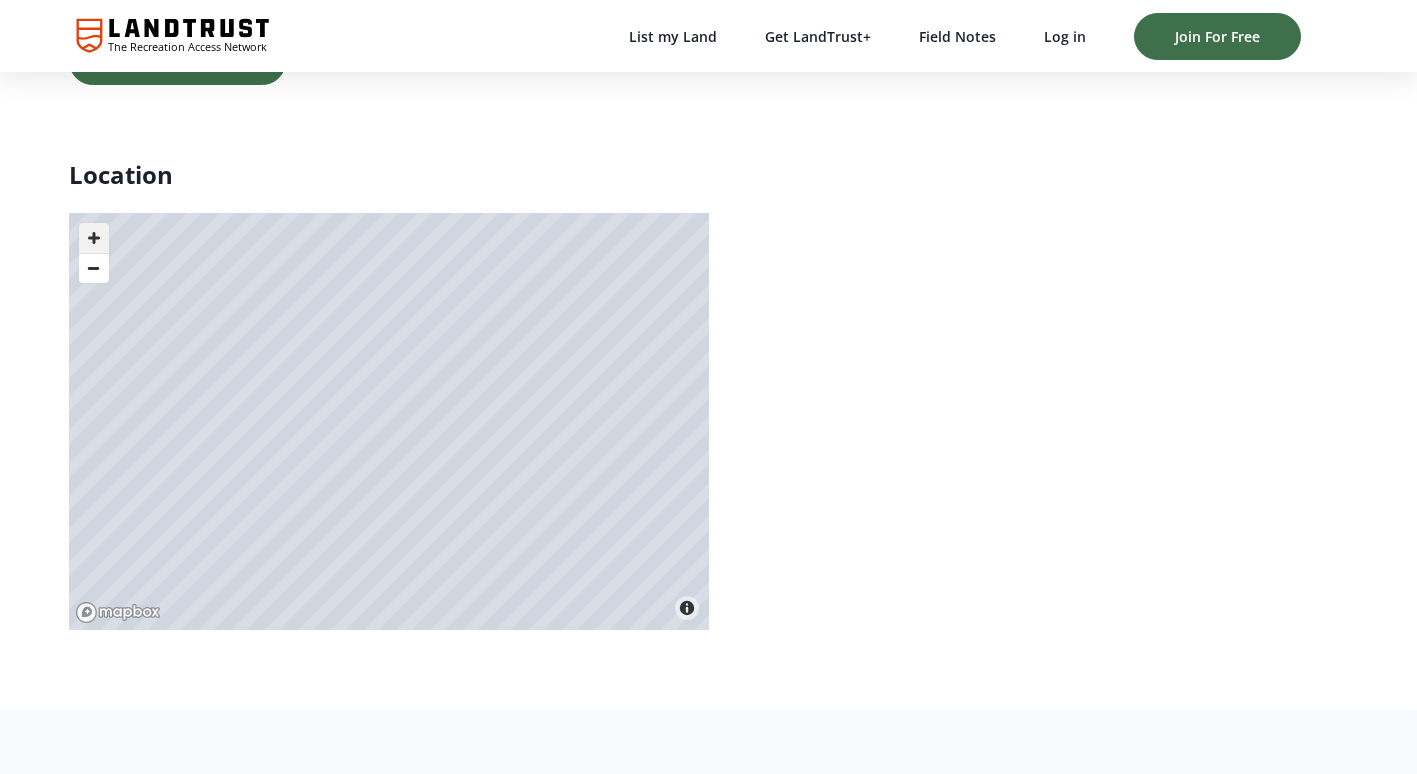 click at bounding box center [94, 238] 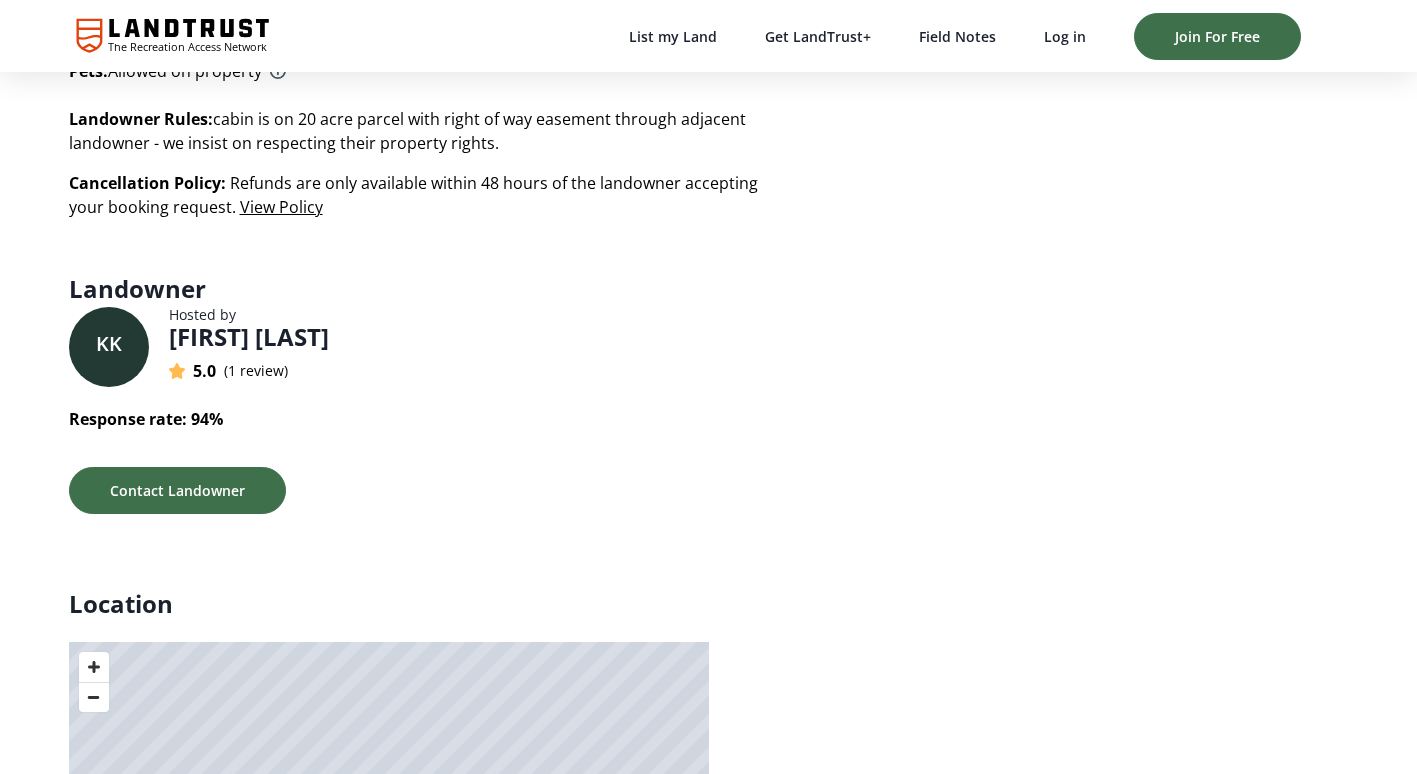 scroll, scrollTop: 4245, scrollLeft: 0, axis: vertical 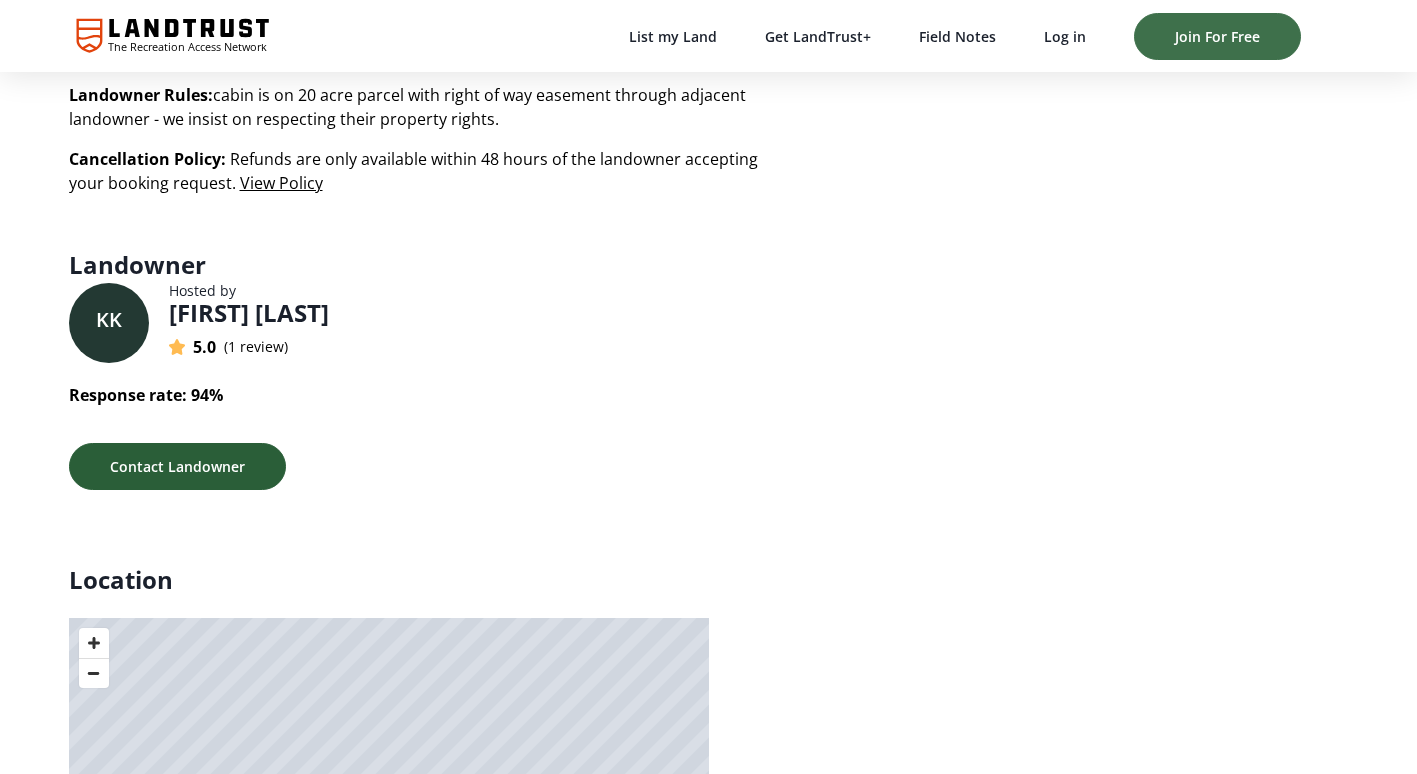 click on "Contact Landowner" at bounding box center [177, 466] 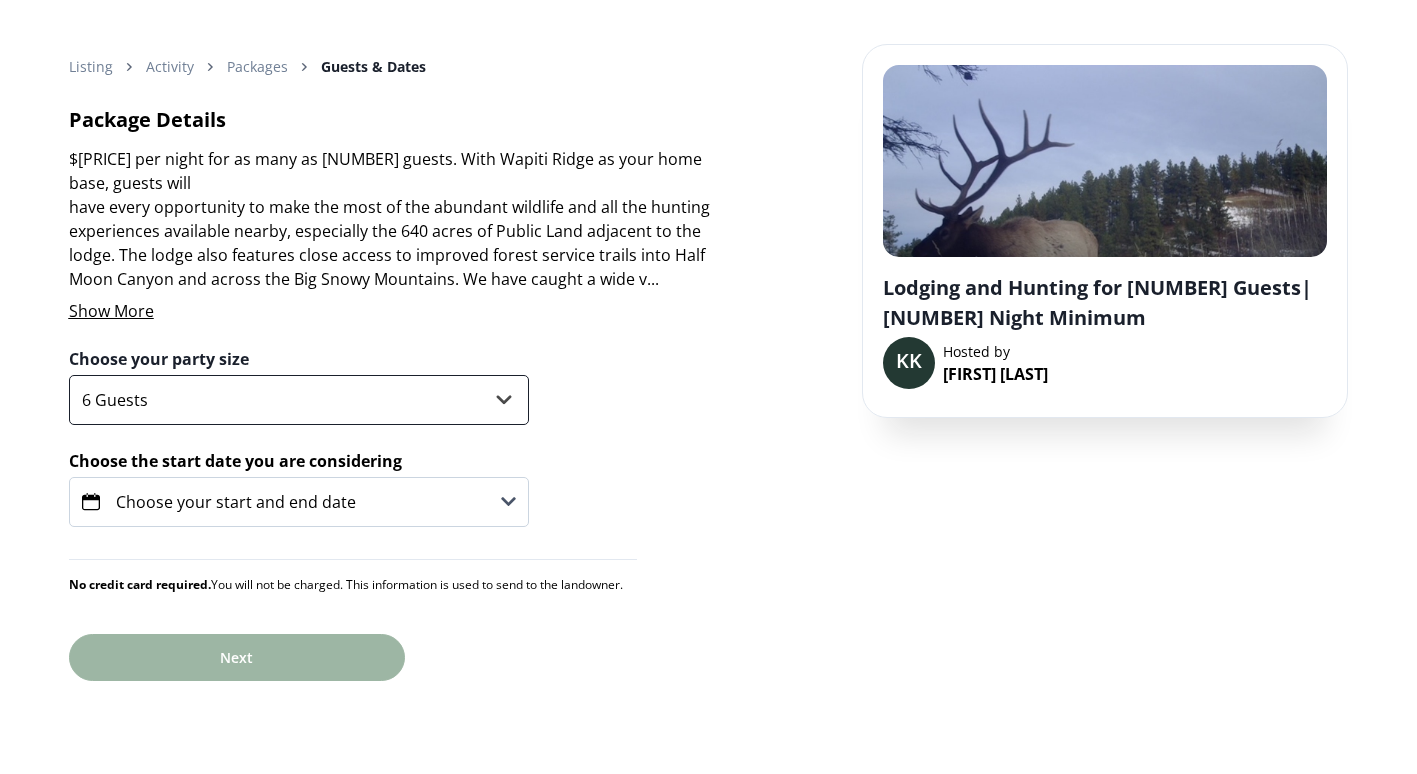 click on "6  Guests" at bounding box center [299, 400] 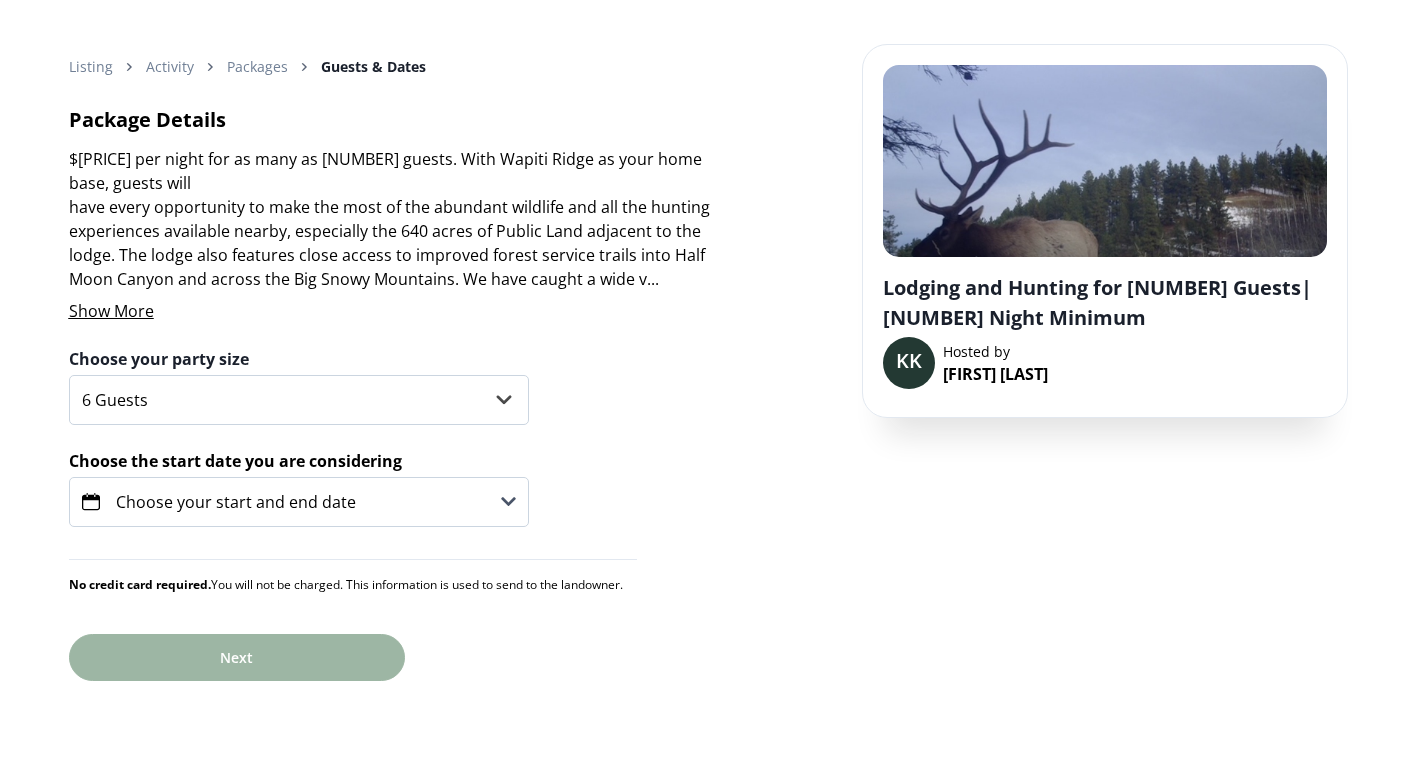 click on "Choose the start date you are considering Choose your start and end date" at bounding box center [402, 486] 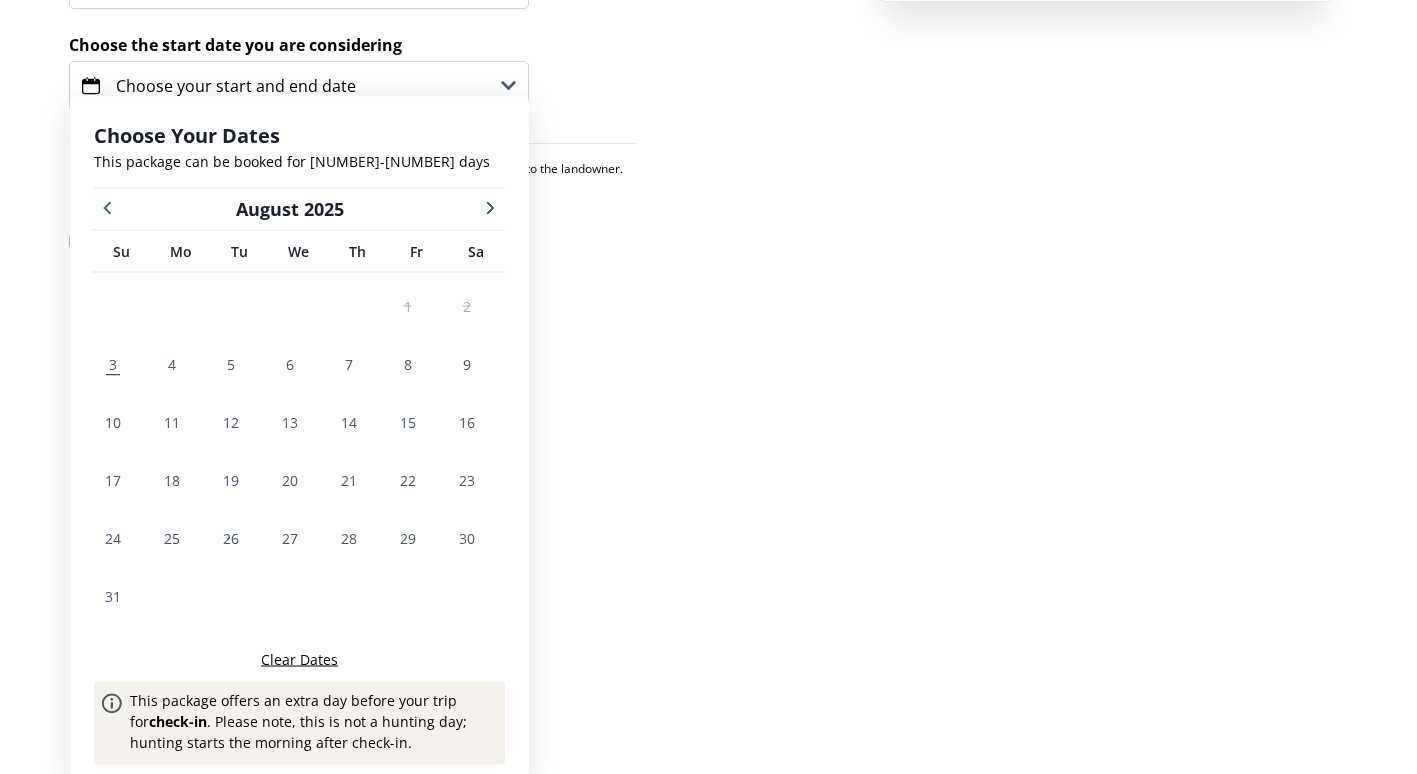 scroll, scrollTop: 426, scrollLeft: 0, axis: vertical 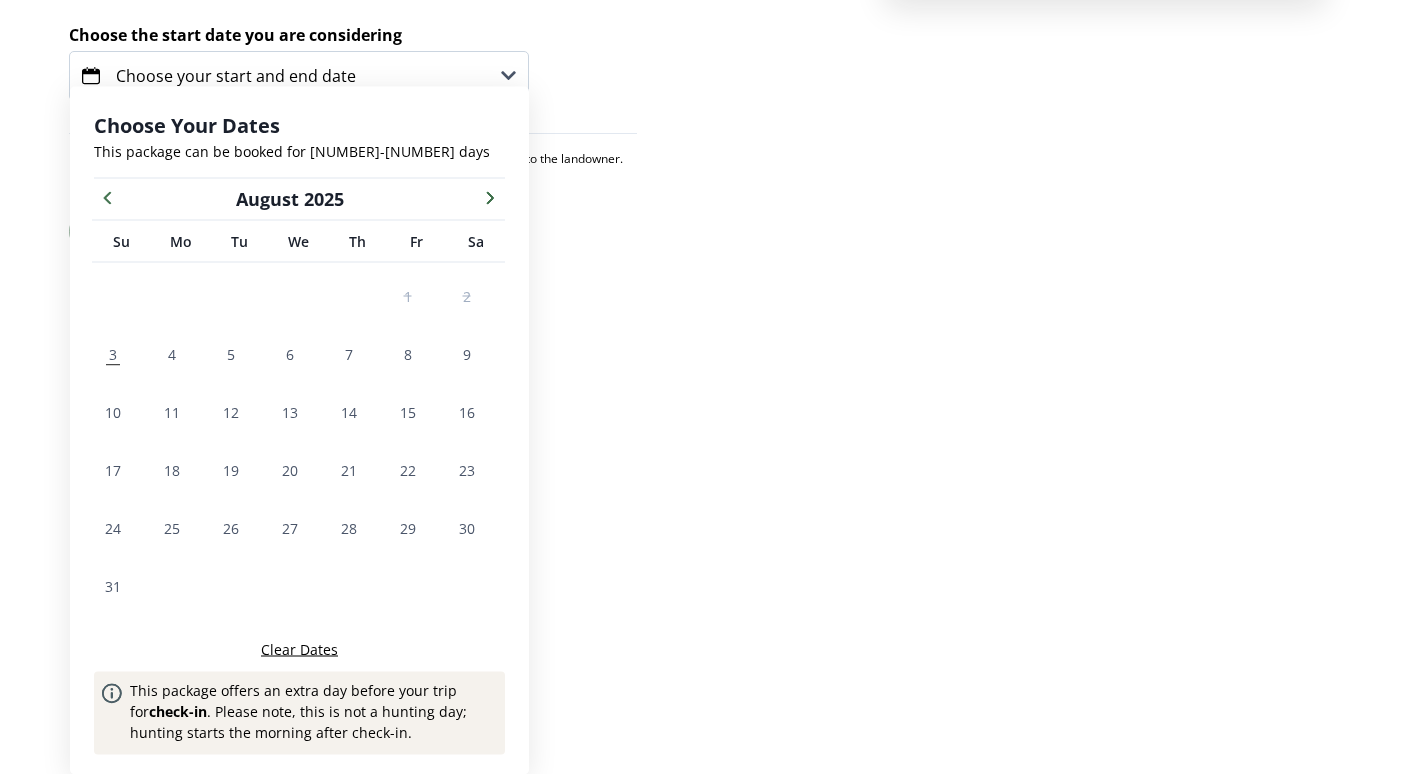 click at bounding box center (490, 197) 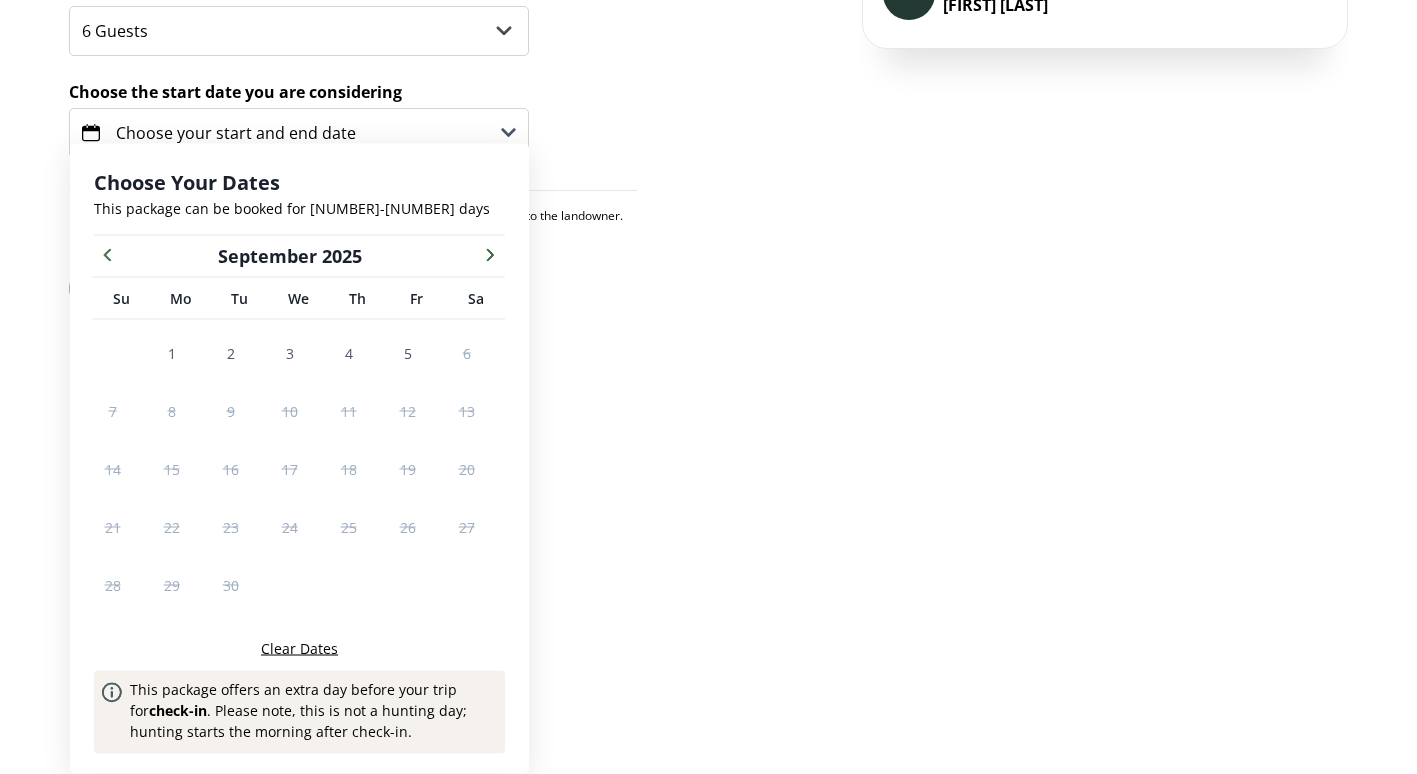 scroll, scrollTop: 368, scrollLeft: 0, axis: vertical 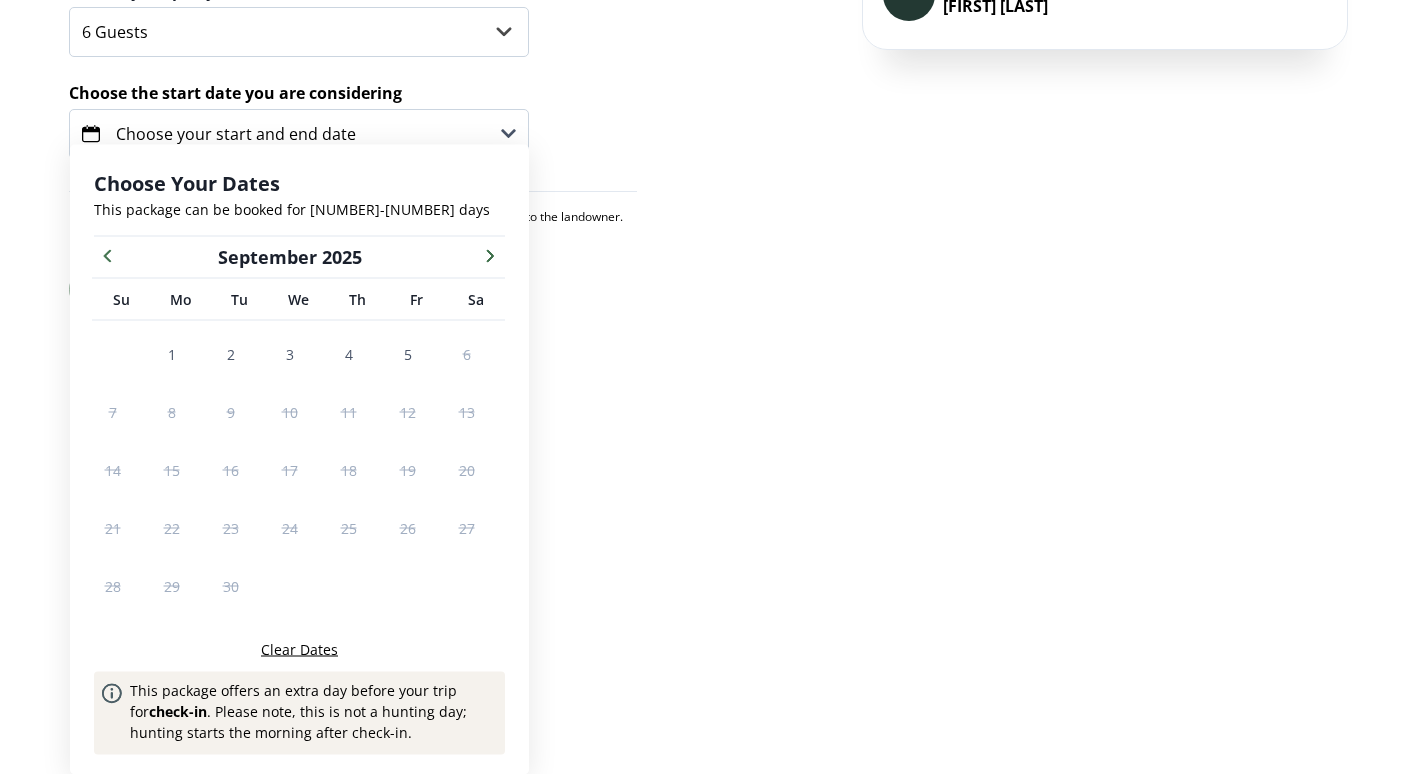 click at bounding box center (490, 255) 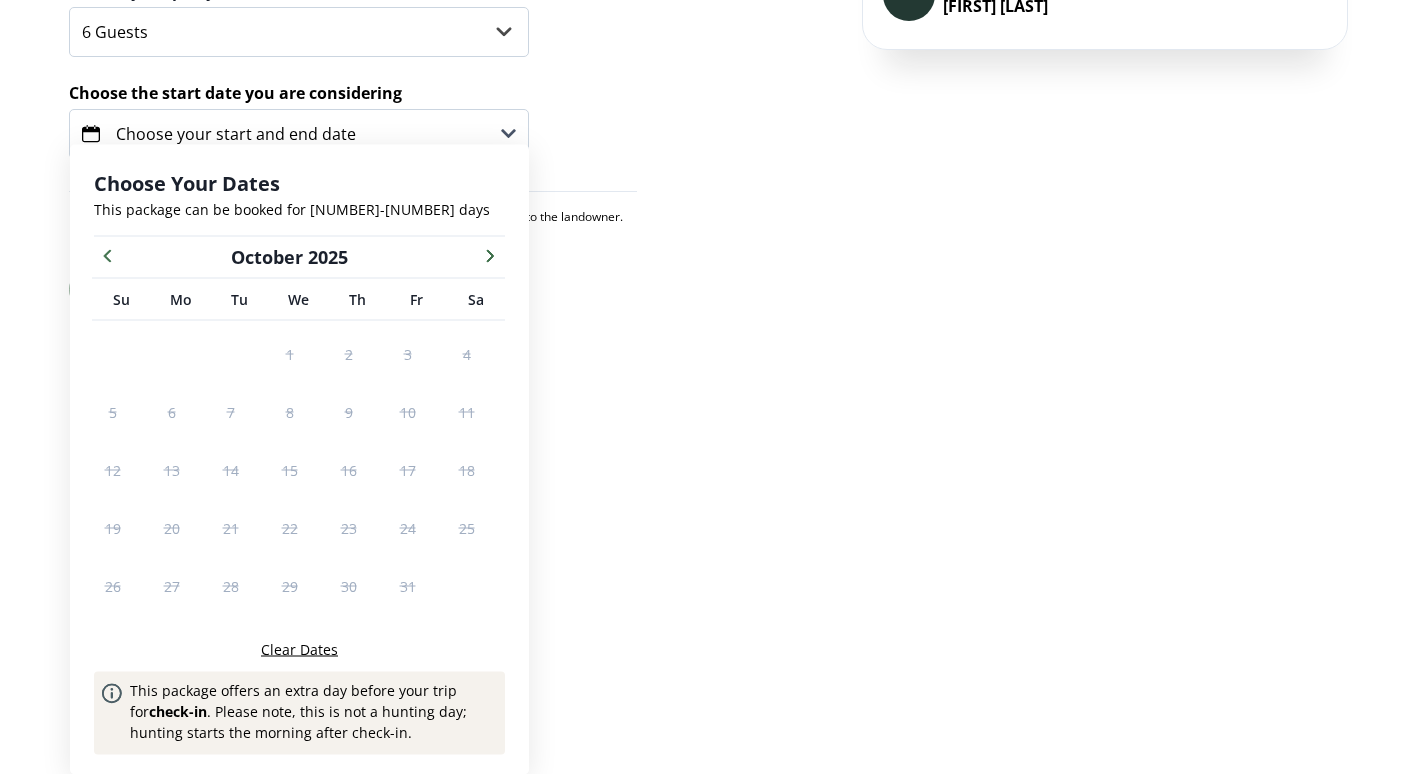 click at bounding box center [490, 255] 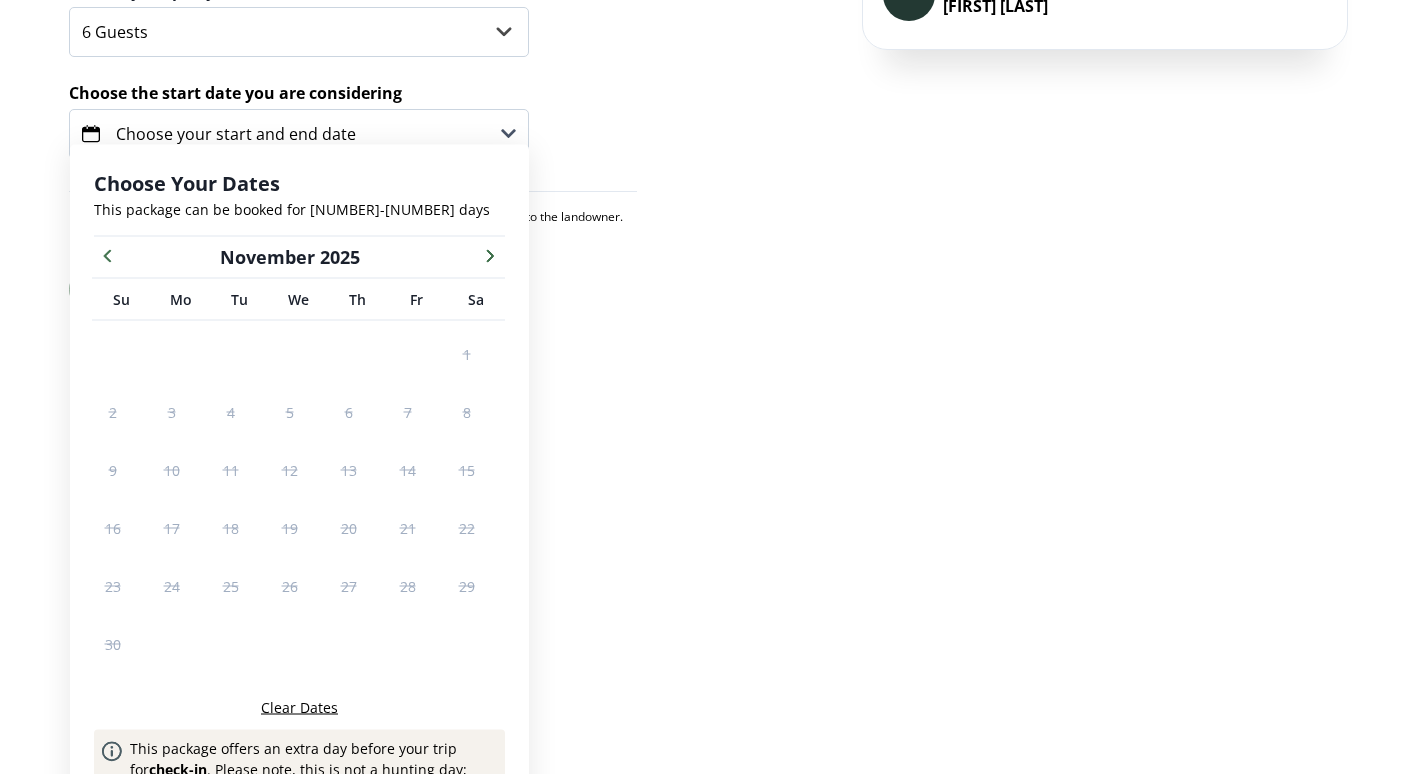 click 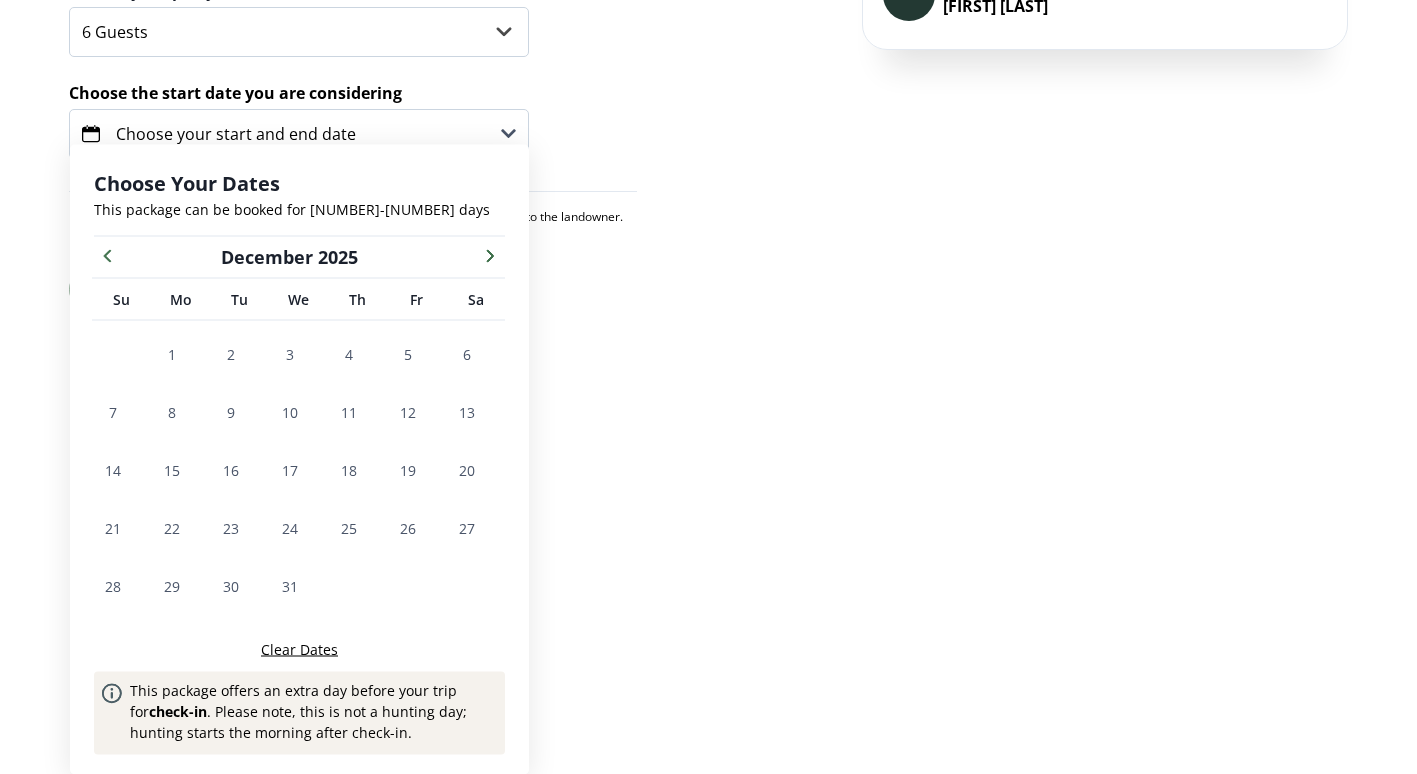scroll, scrollTop: 95, scrollLeft: 0, axis: vertical 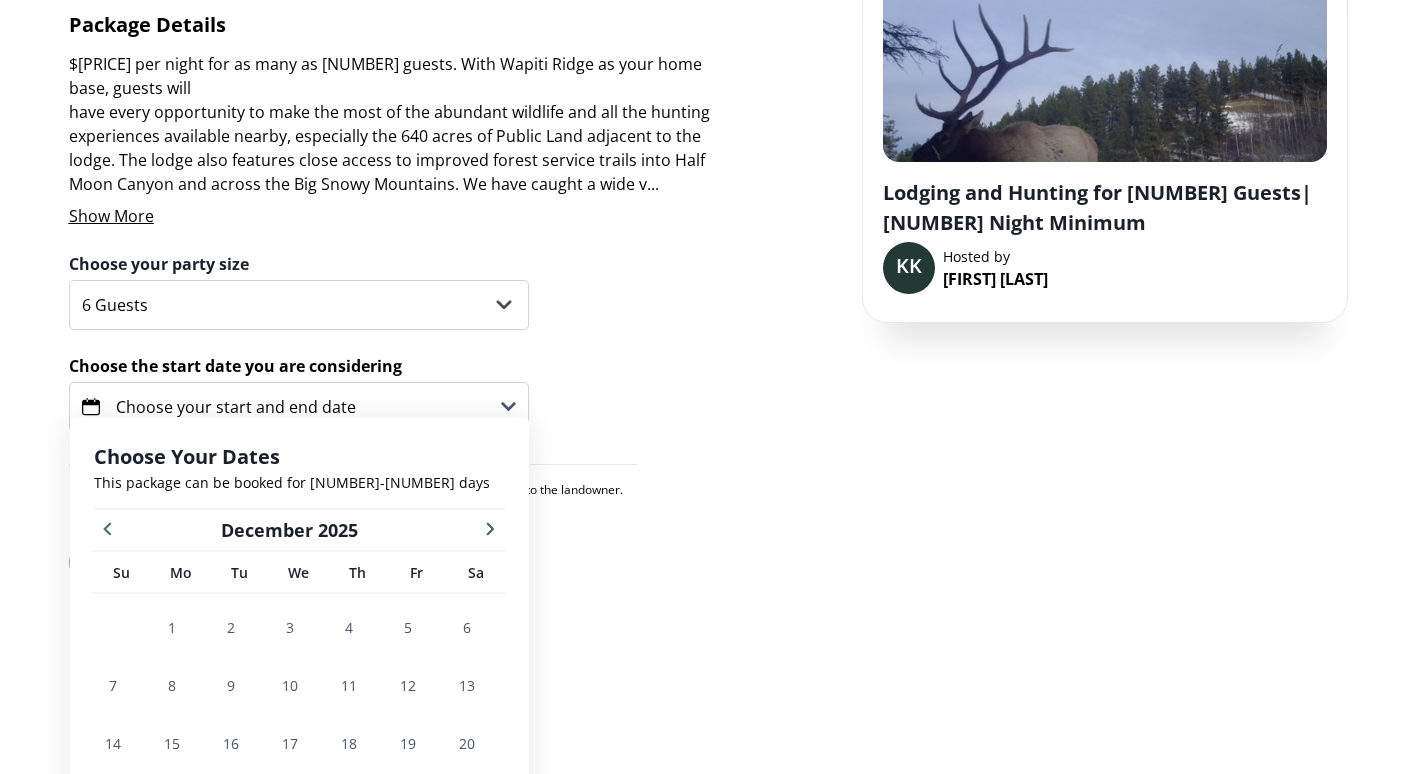 click on "Listing Activity Packages Guests & Dates Package Details $250 per night for as many as 6 guests. With Wapiti Ridge as your home base, guests will have every opportunity to make the most of the abundant wildlife and all the hunting experiences available nearby, especially the 640 acres of Public Land adjacent to the lodge. The lodge also features close access to improved forest service trails into Half Moon Canyon and across the Big Snowy Mountains. We have caught a wide v ...   Show More ...   Show More Package Details $250 per night for as many as 6 guests.
With Wapiti Ridge as your home base, guests will have every opportunity to make the most of the abundant wildlife and all the hunting experiences available nearby, especially the 640 acres of Public Land adjacent to the lodge. The lodge also features close access to improved forest service trails into Half Moon Canyon and across the Big Snowy Mountains.
The property and surrounding areas have excellent potential for Spring Bear hunting.
Next" at bounding box center (709, 359) 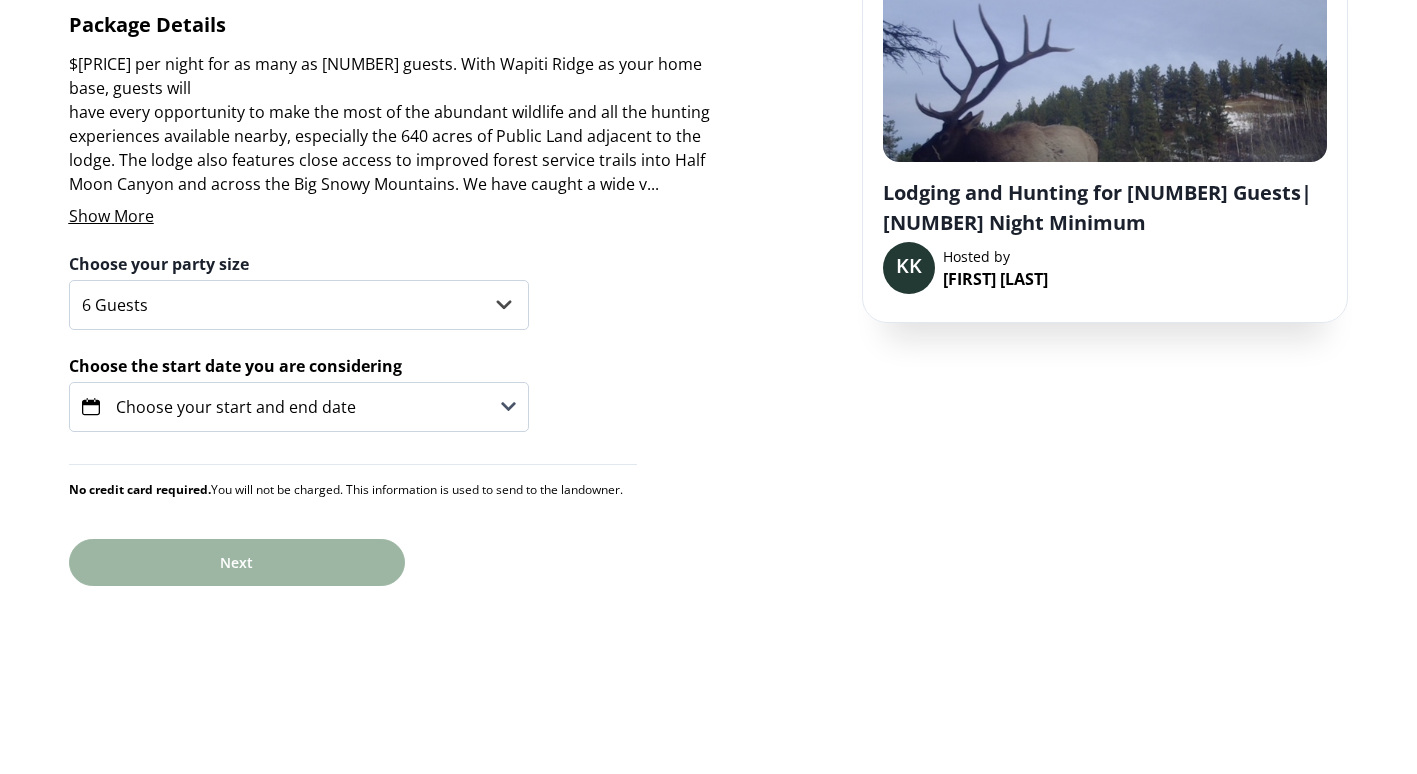 scroll, scrollTop: 0, scrollLeft: 0, axis: both 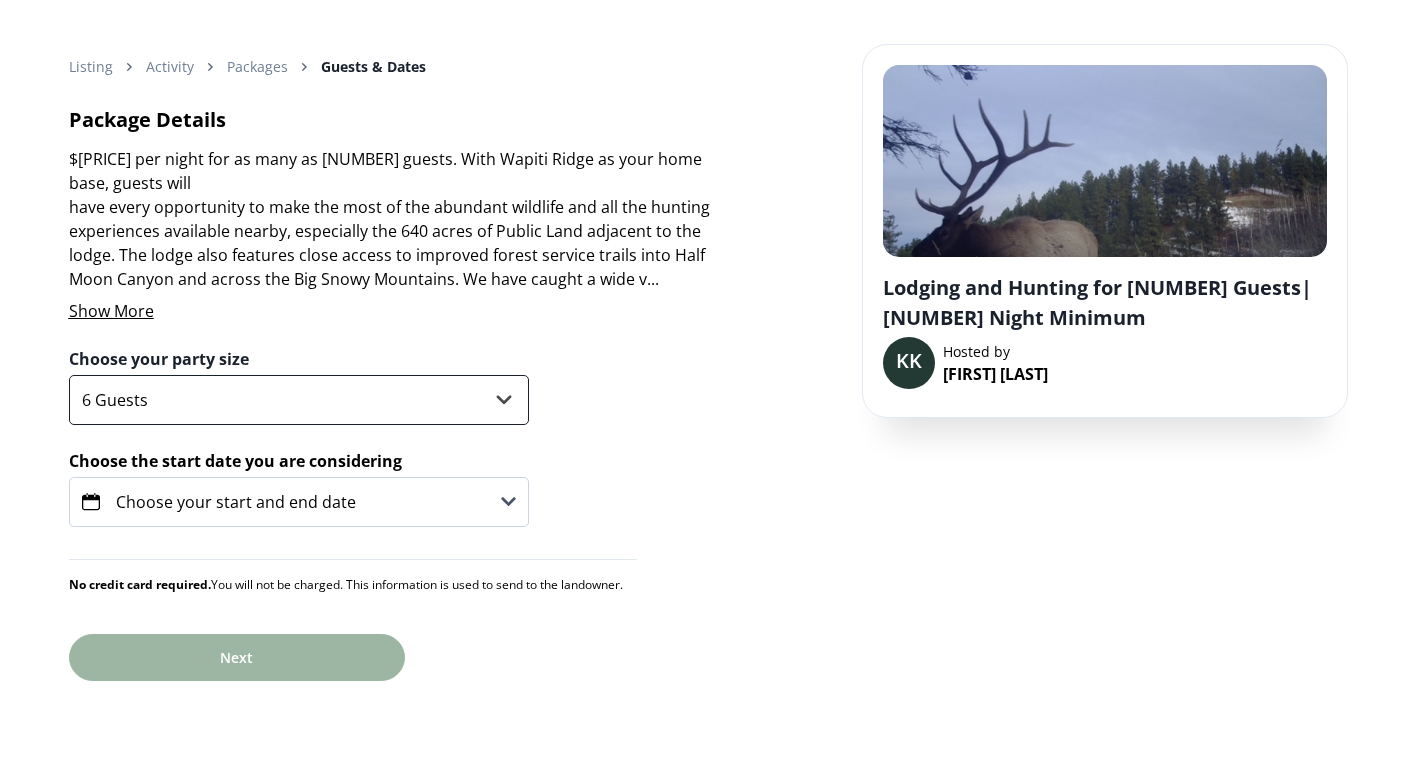 click on "6  Guests" at bounding box center [299, 400] 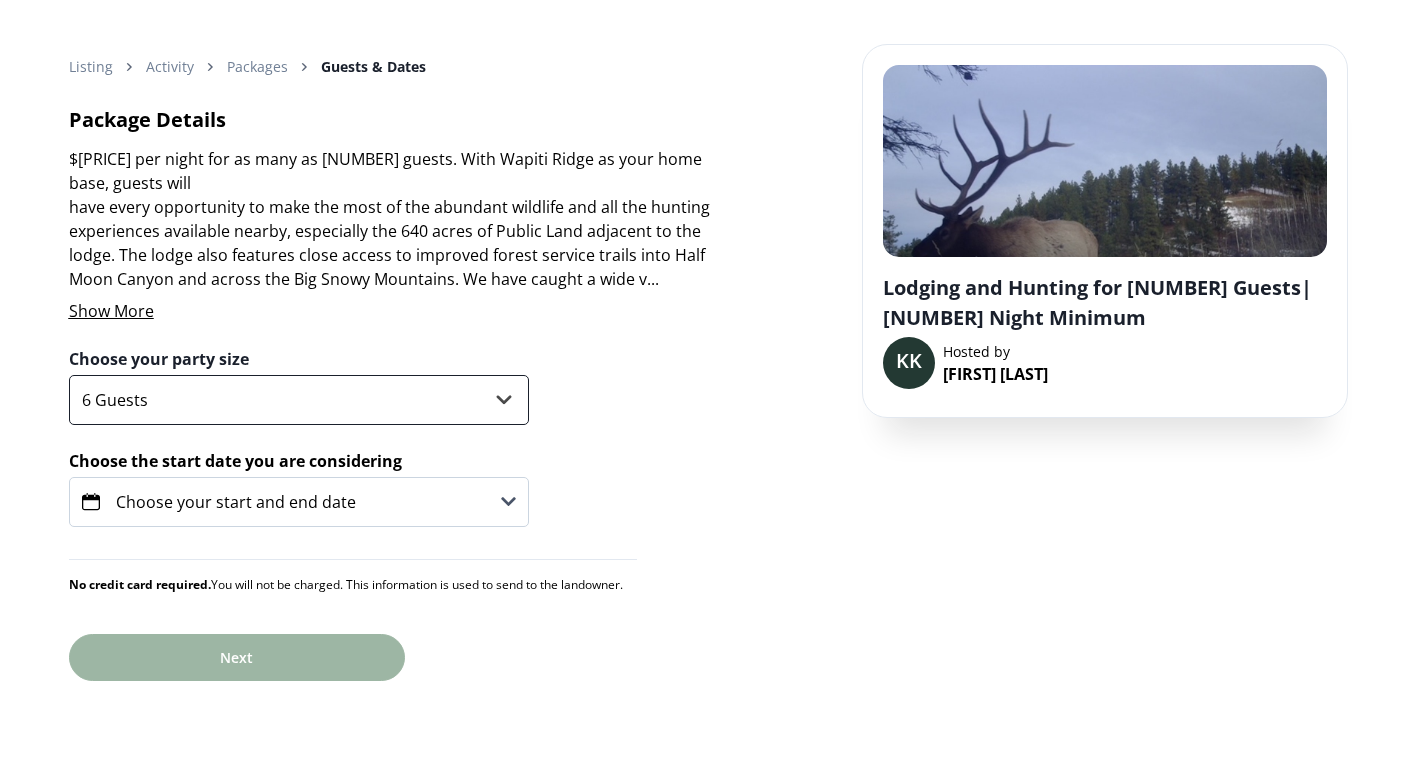 click on "6  Guests" at bounding box center (299, 400) 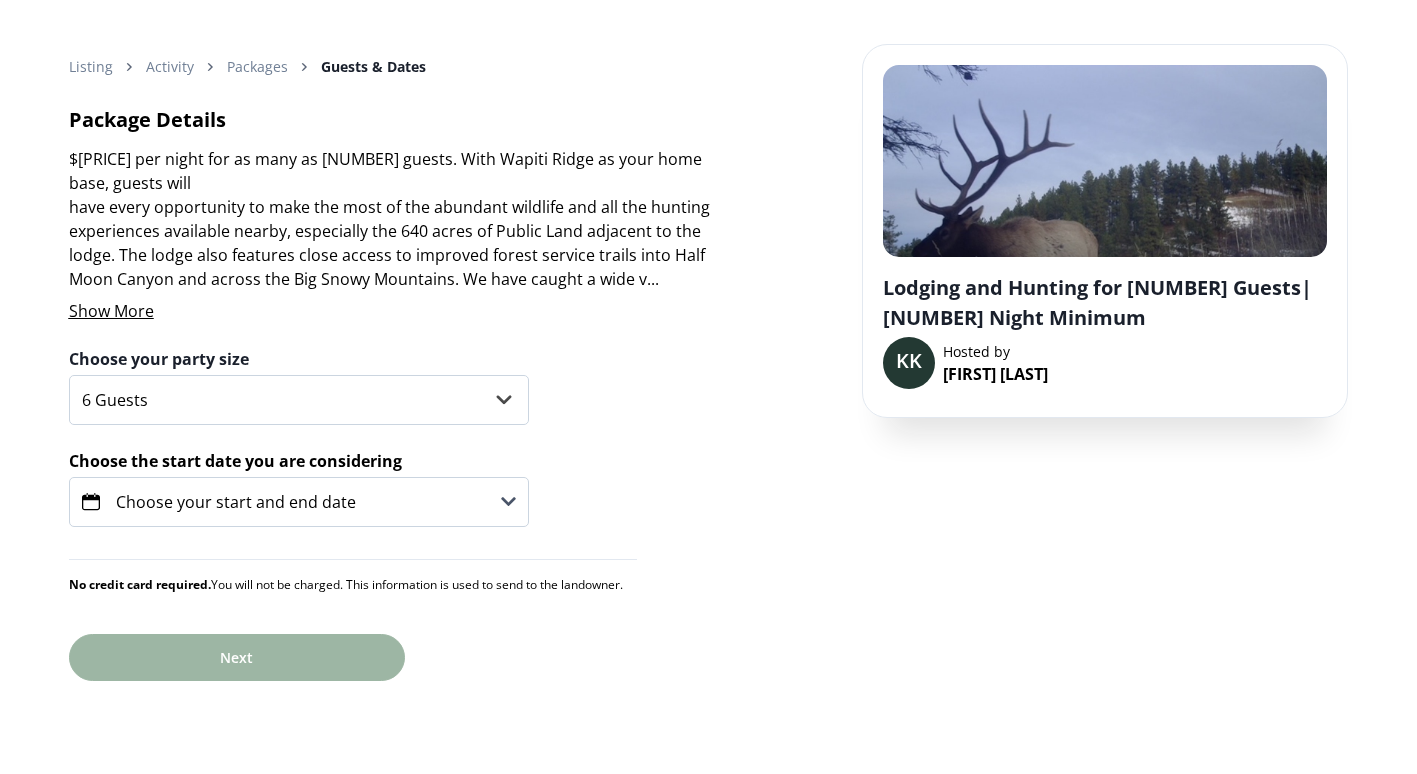 click on "Choose your start and end date" at bounding box center (299, 502) 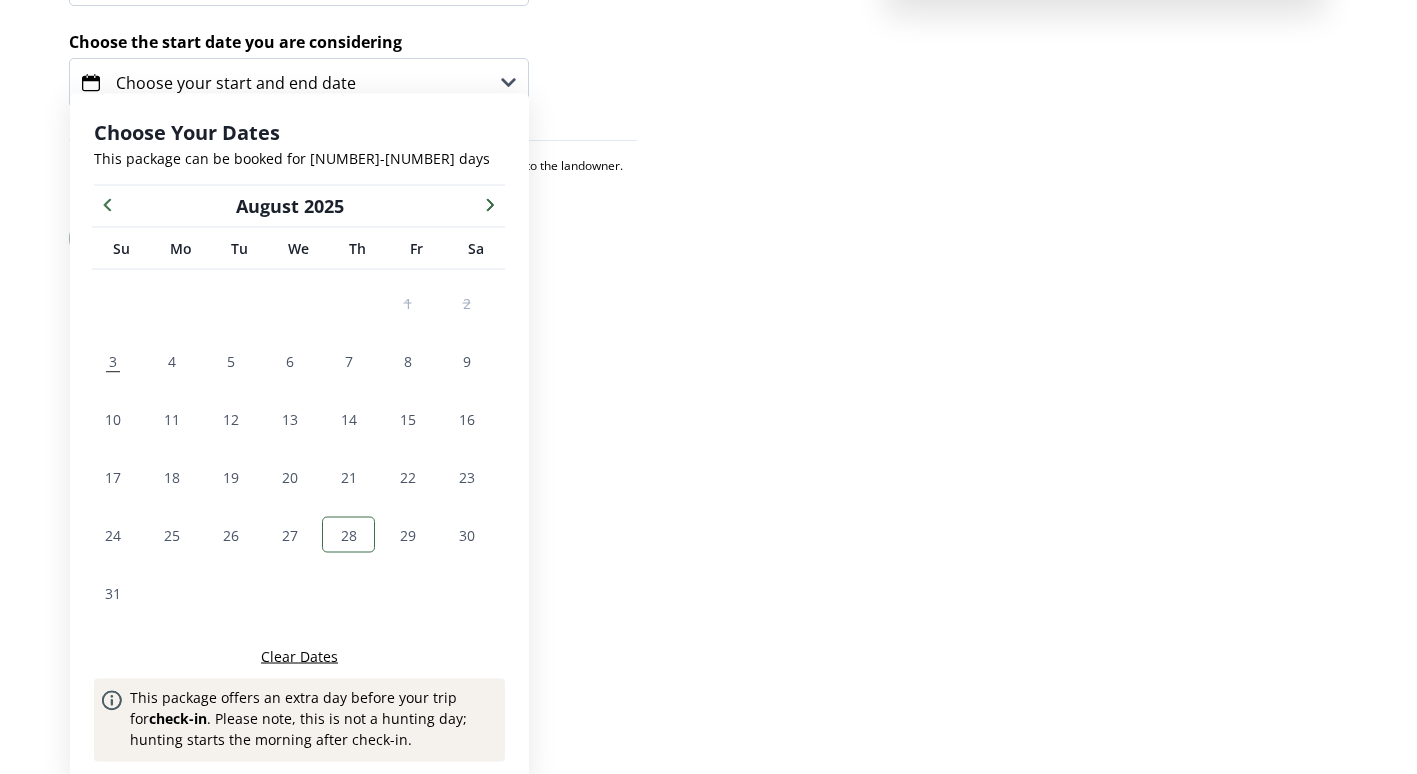 scroll, scrollTop: 426, scrollLeft: 0, axis: vertical 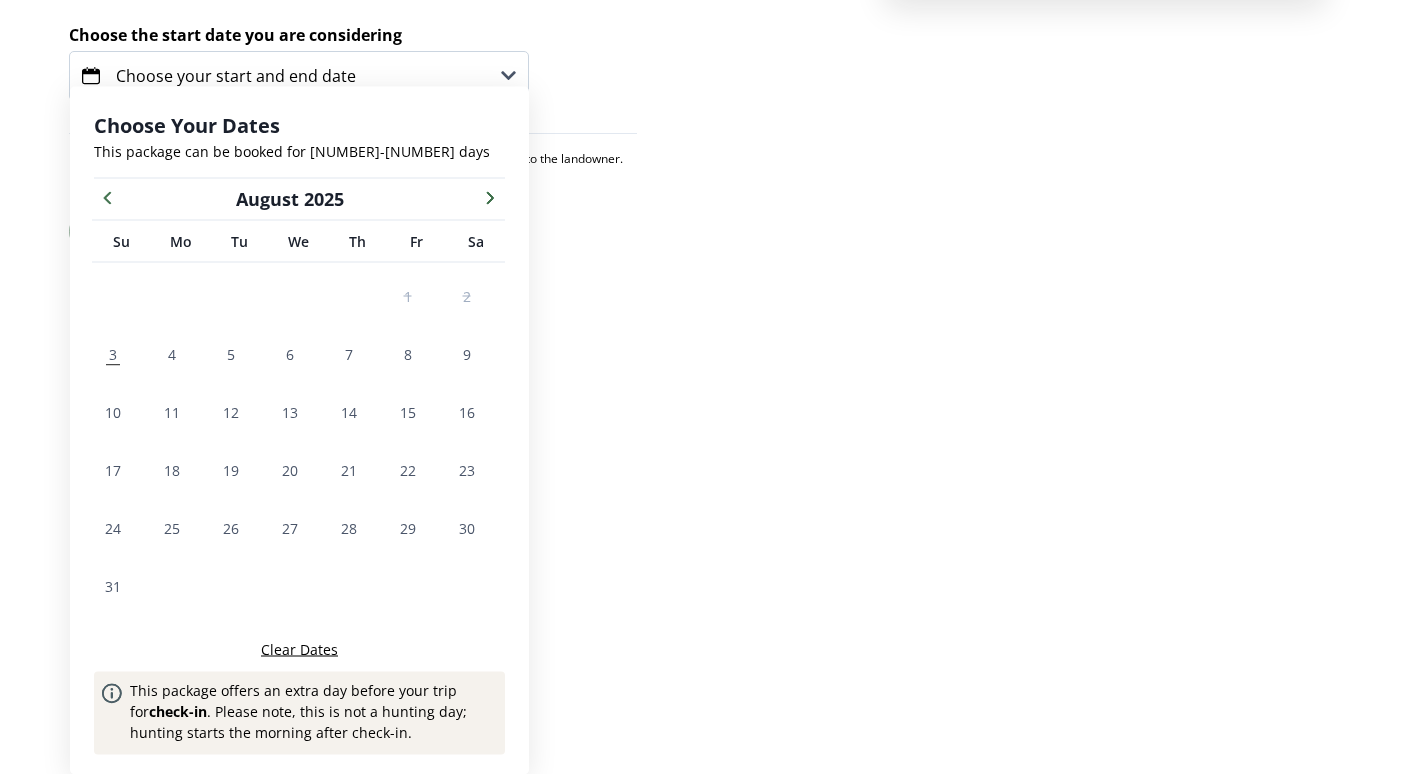 click 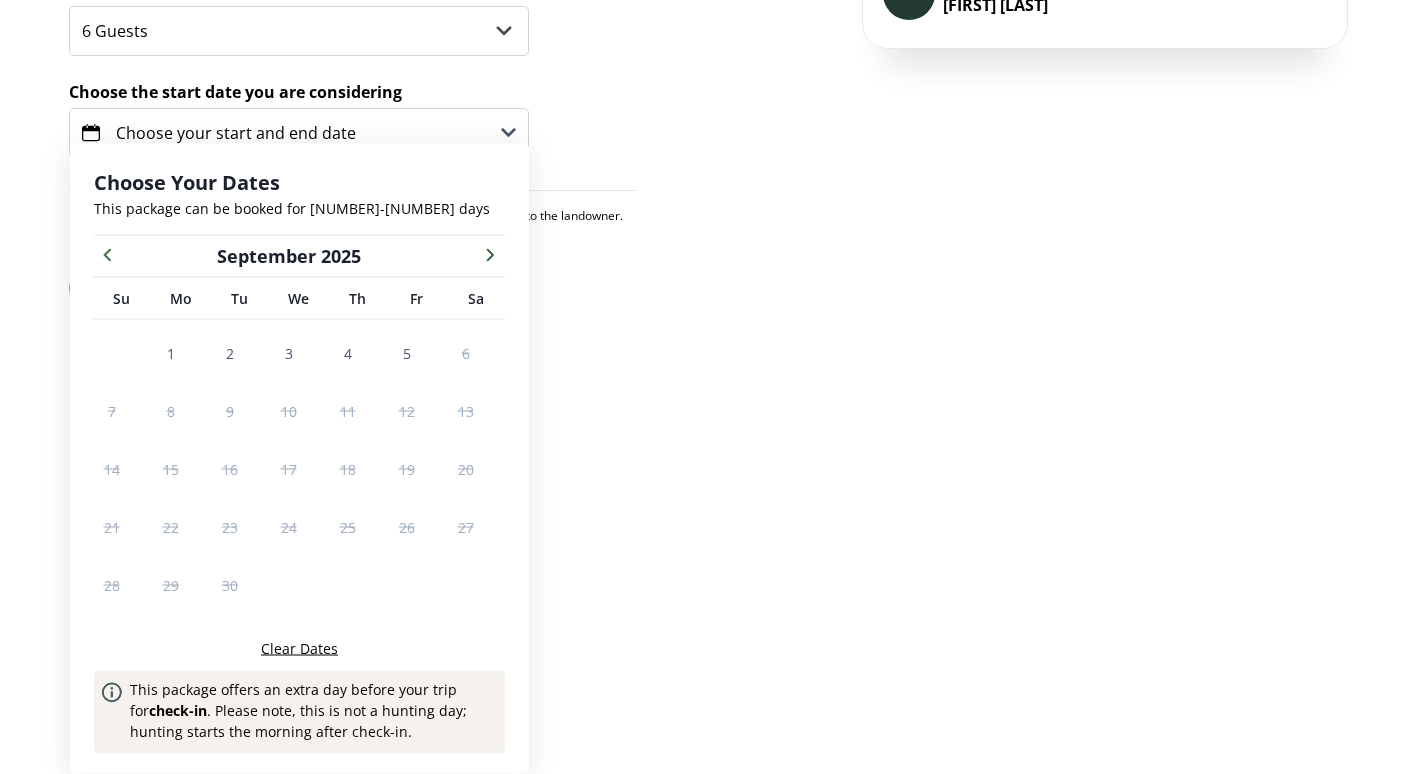 scroll, scrollTop: 368, scrollLeft: 0, axis: vertical 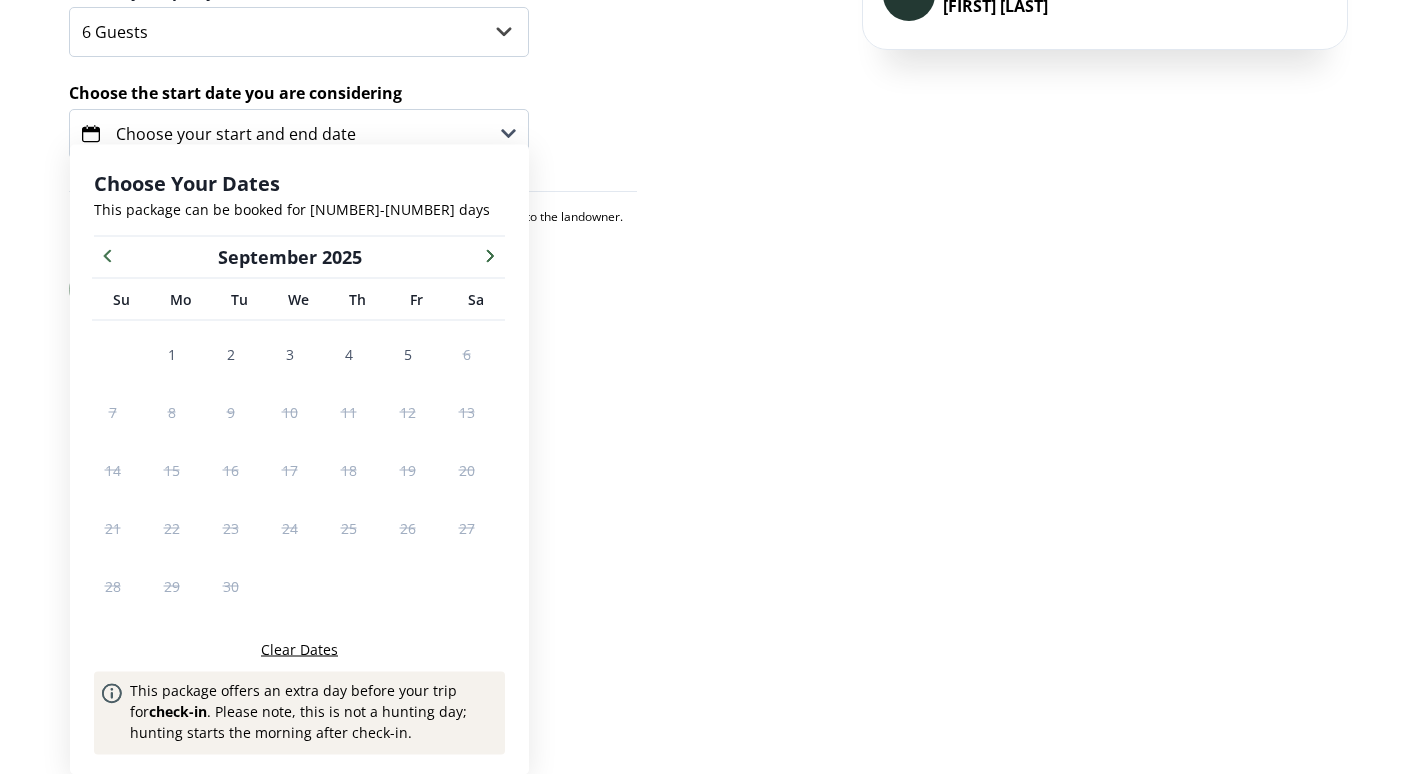 click on "Listing Activity Packages Guests & Dates Package Details $250 per night for as many as 6 guests. With Wapiti Ridge as your home base, guests will have every opportunity to make the most of the abundant wildlife and all the hunting experiences available nearby, especially the 640 acres of Public Land adjacent to the lodge. The lodge also features close access to improved forest service trails into Half Moon Canyon and across the Big Snowy Mountains. We have caught a wide v ...   Show More ...   Show More Package Details $250 per night for as many as 6 guests.
With Wapiti Ridge as your home base, guests will have every opportunity to make the most of the abundant wildlife and all the hunting experiences available nearby, especially the 640 acres of Public Land adjacent to the lodge. The lodge also features close access to improved forest service trails into Half Moon Canyon and across the Big Snowy Mountains.
The property and surrounding areas have excellent potential for Spring Bear hunting.
Next" at bounding box center [709, 86] 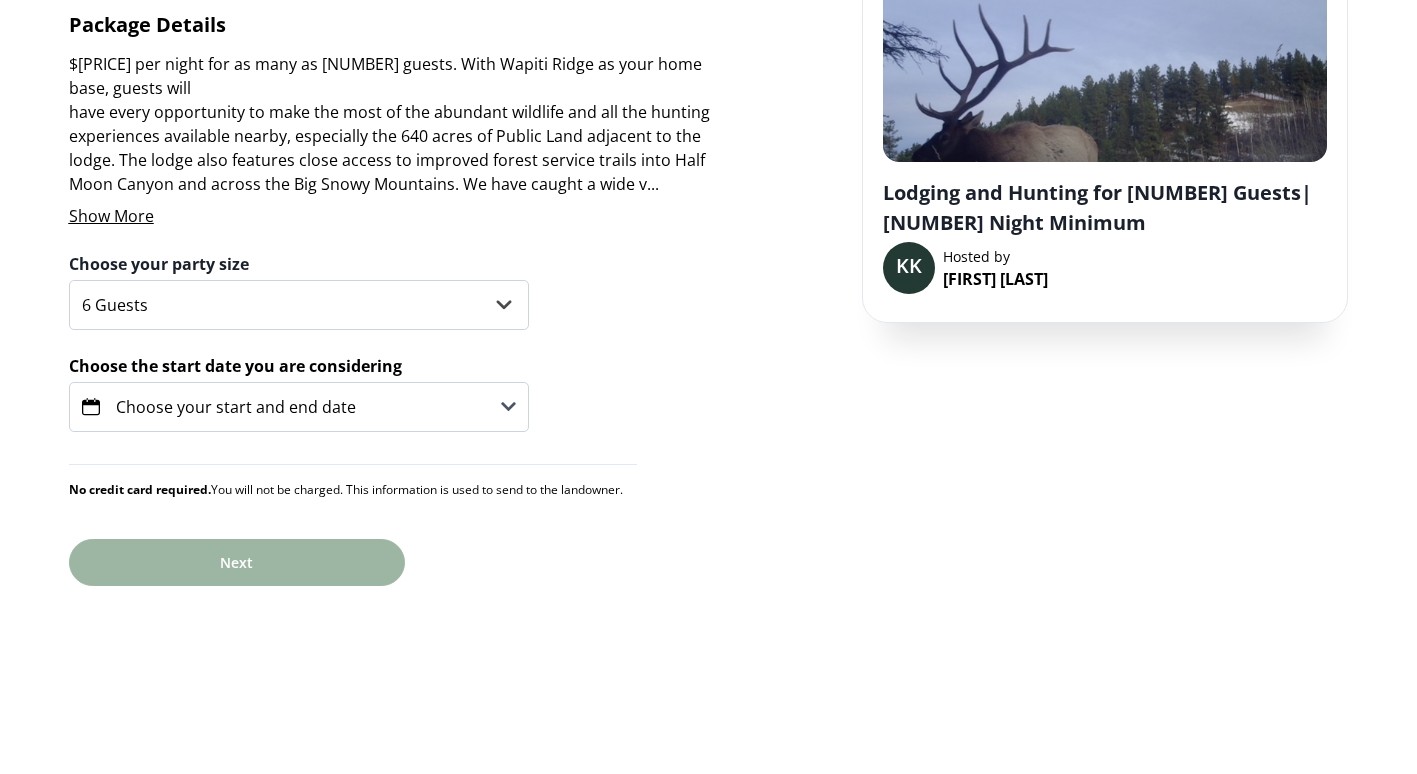 scroll, scrollTop: 0, scrollLeft: 0, axis: both 